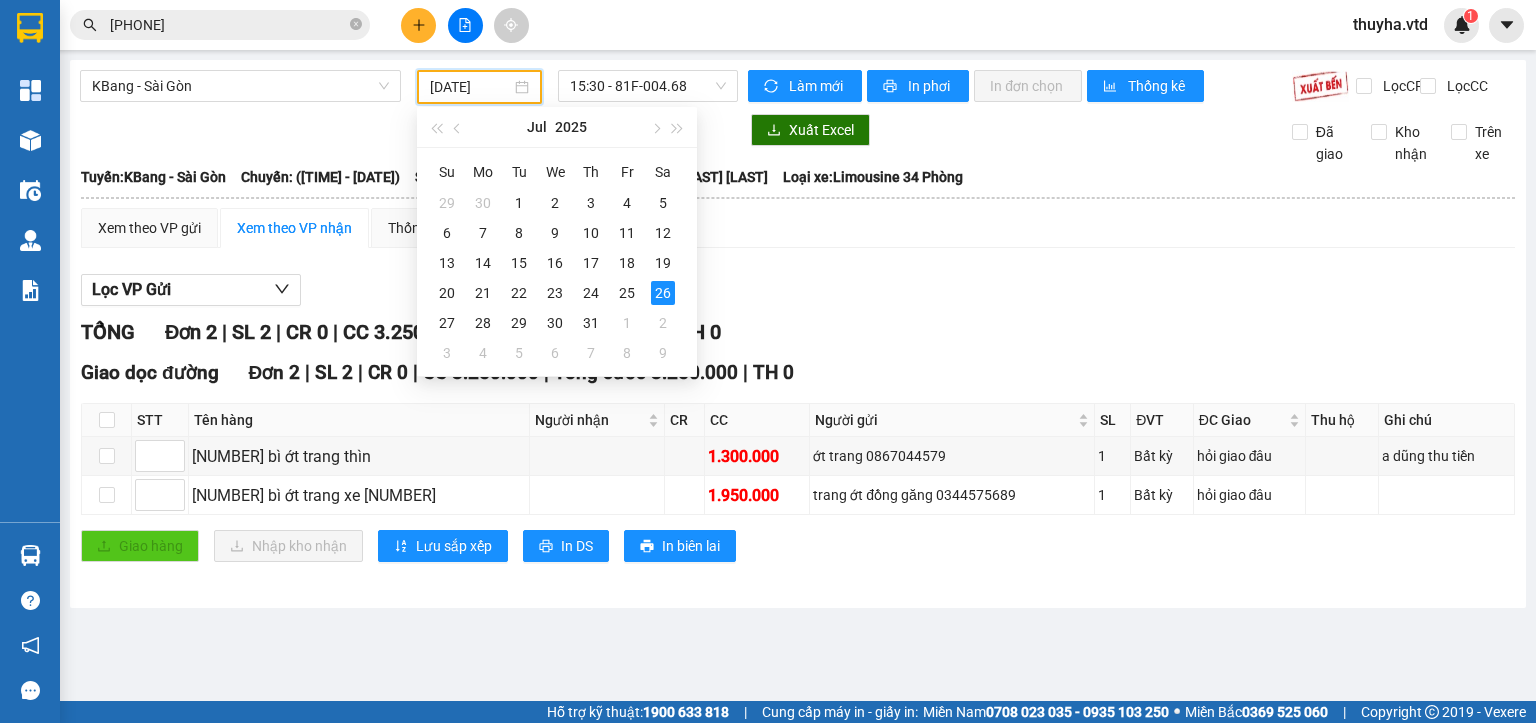 scroll, scrollTop: 0, scrollLeft: 0, axis: both 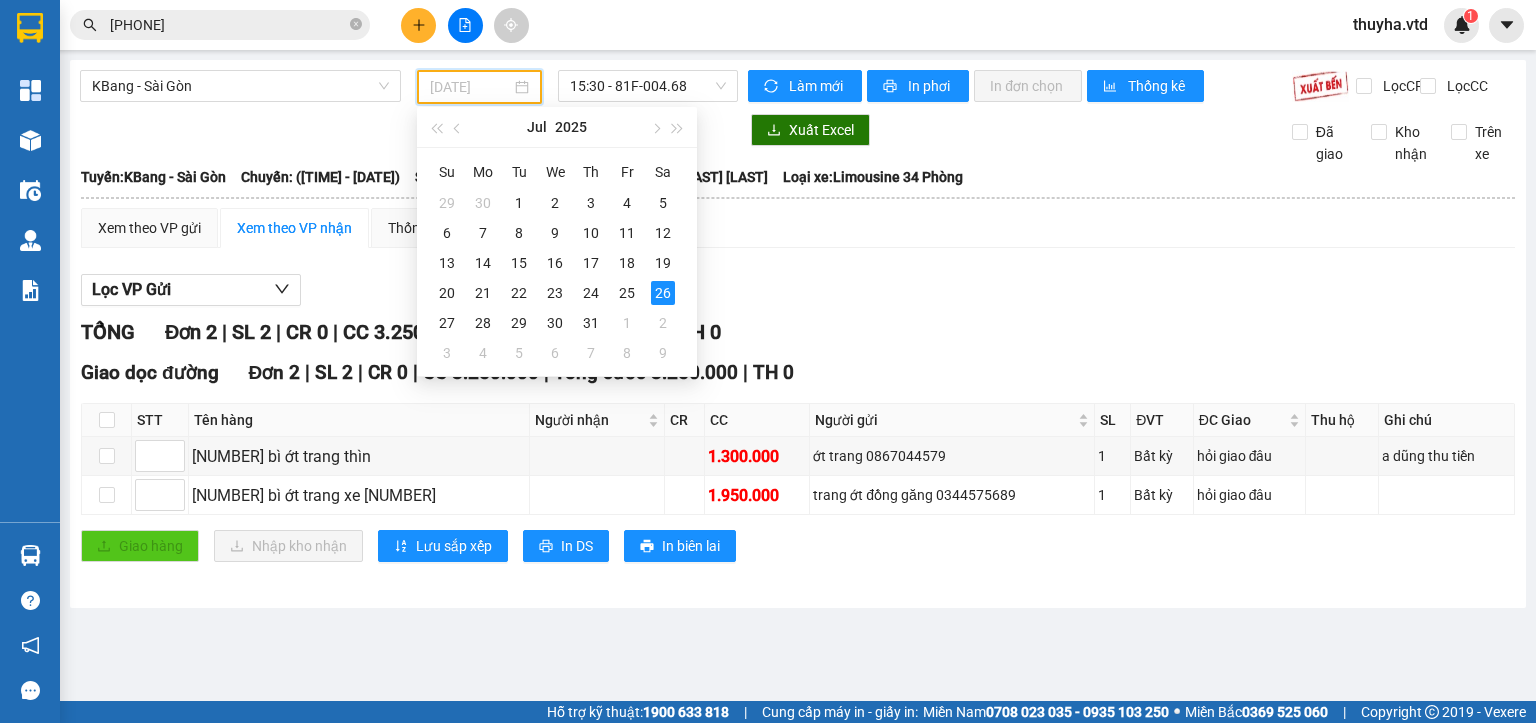 type on "[DATE]" 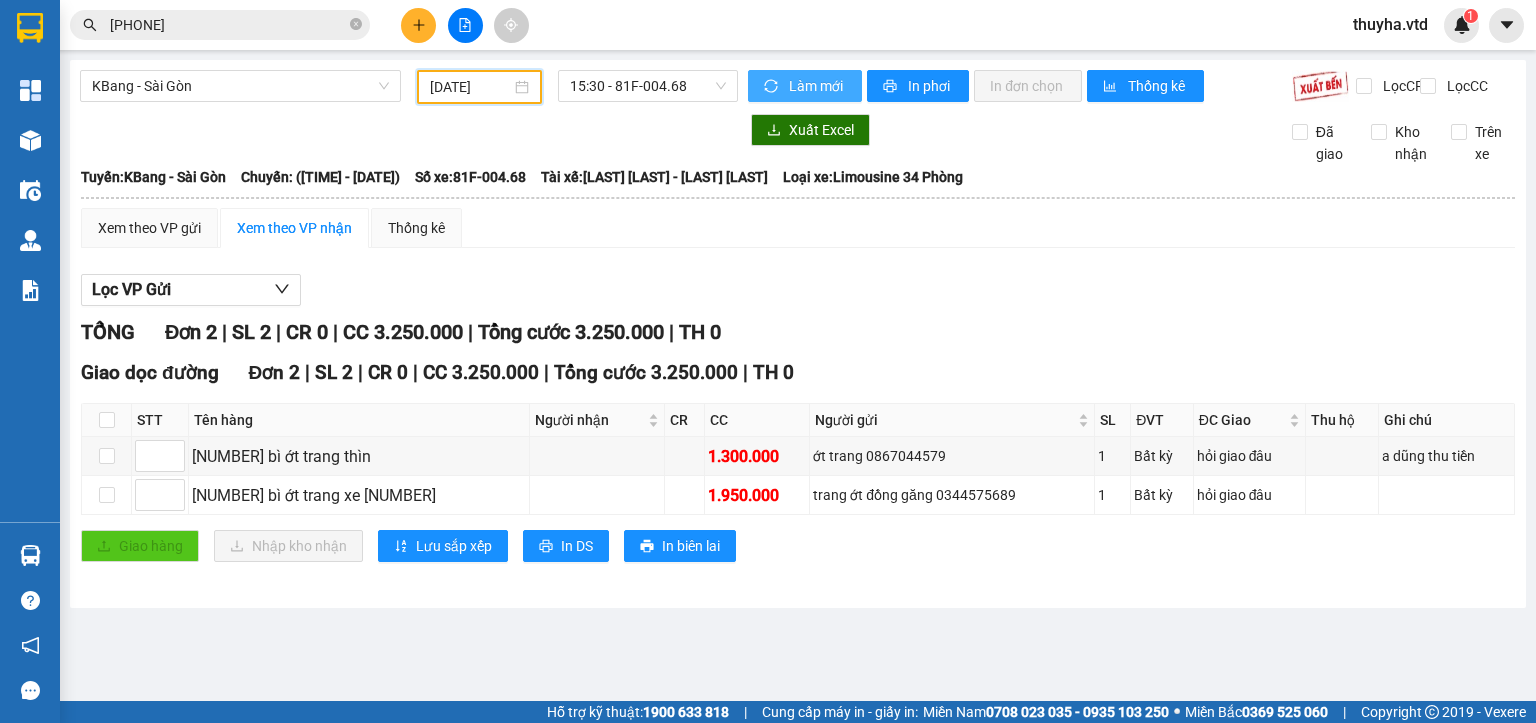 click on "Làm mới" at bounding box center (805, 86) 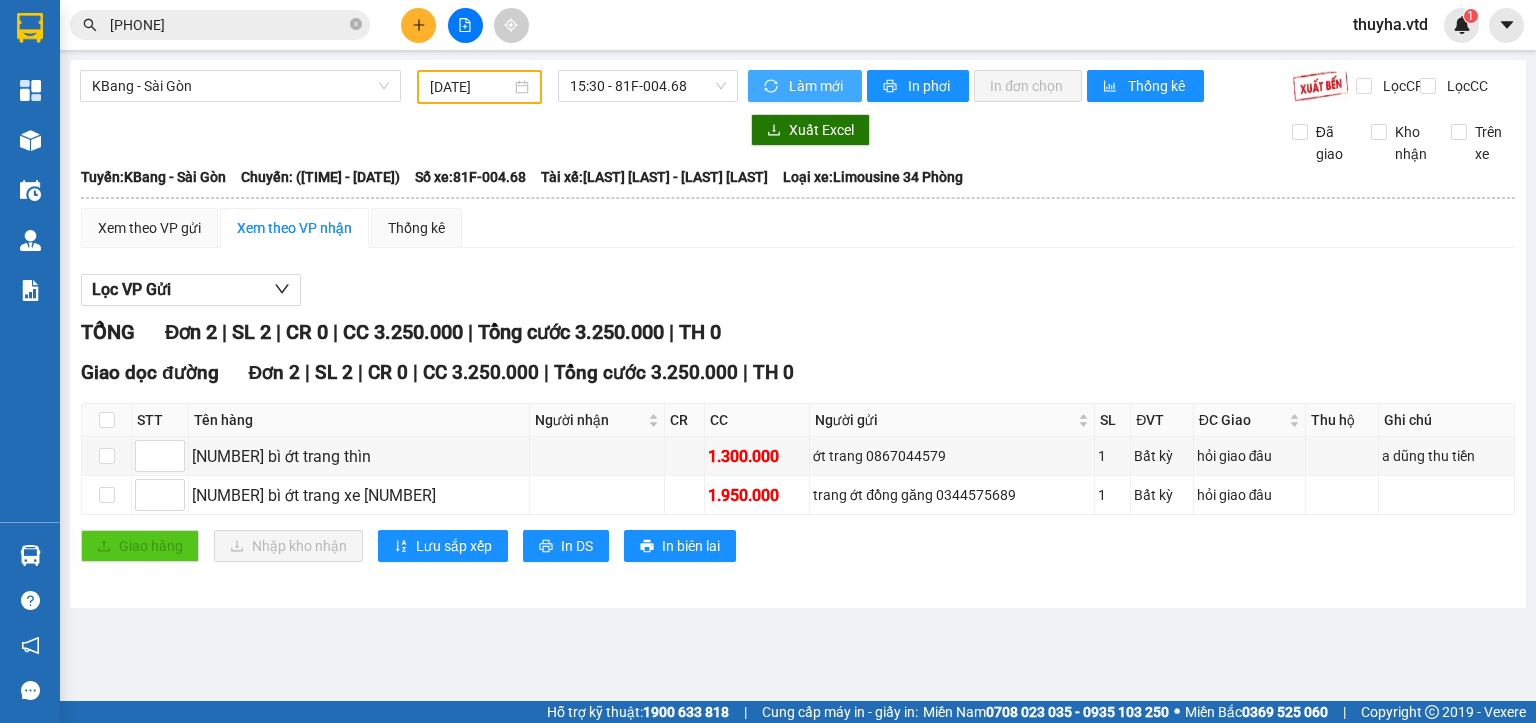 click on "Làm mới" at bounding box center (817, 86) 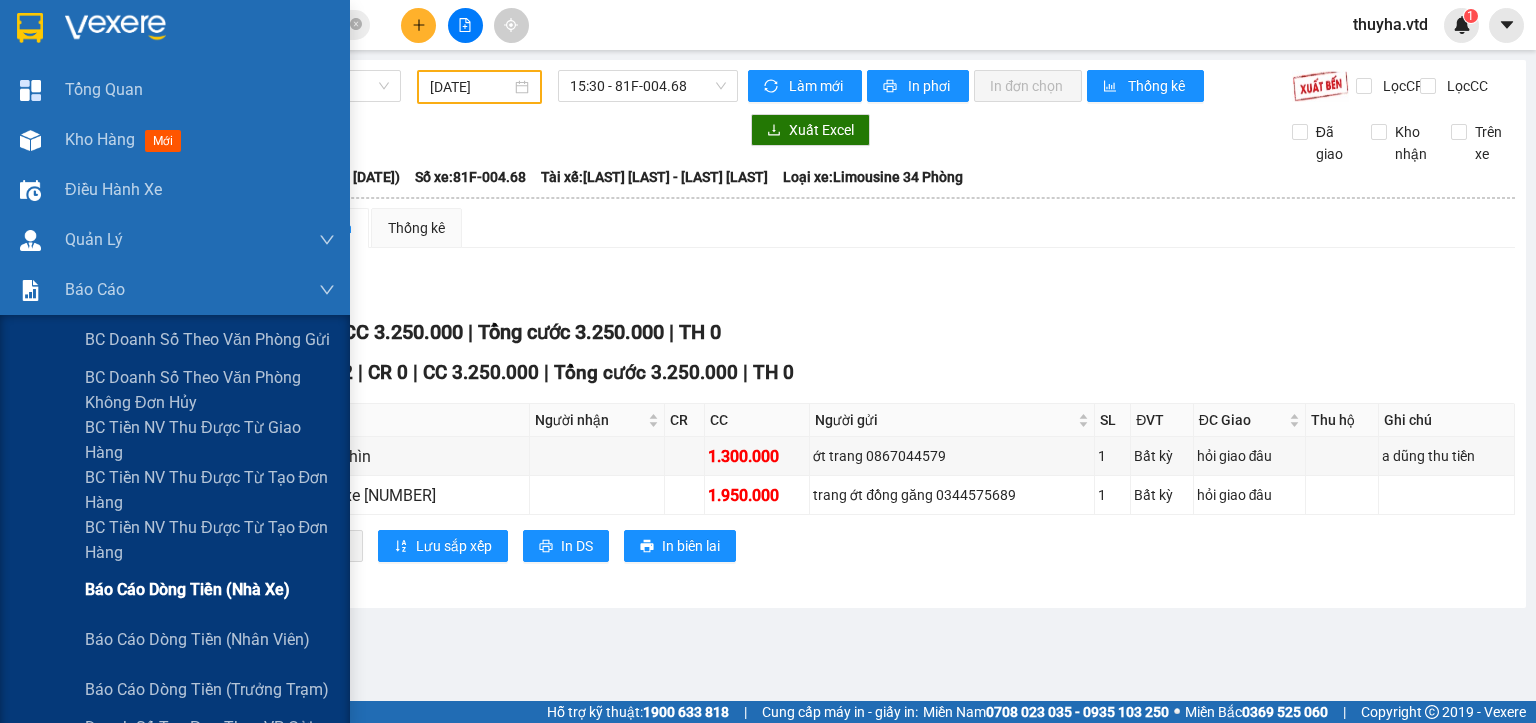click on "Báo cáo dòng tiền (nhà xe)" at bounding box center [187, 589] 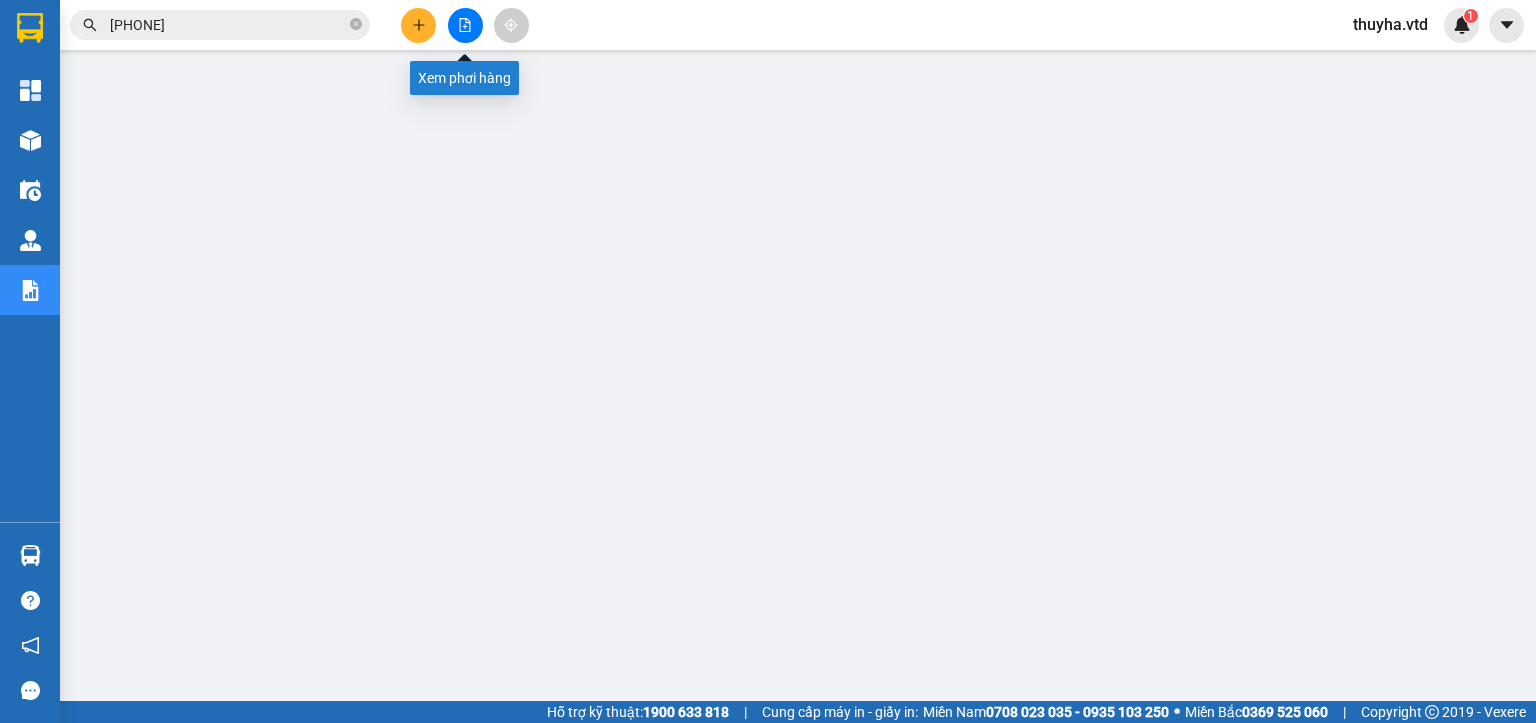 click 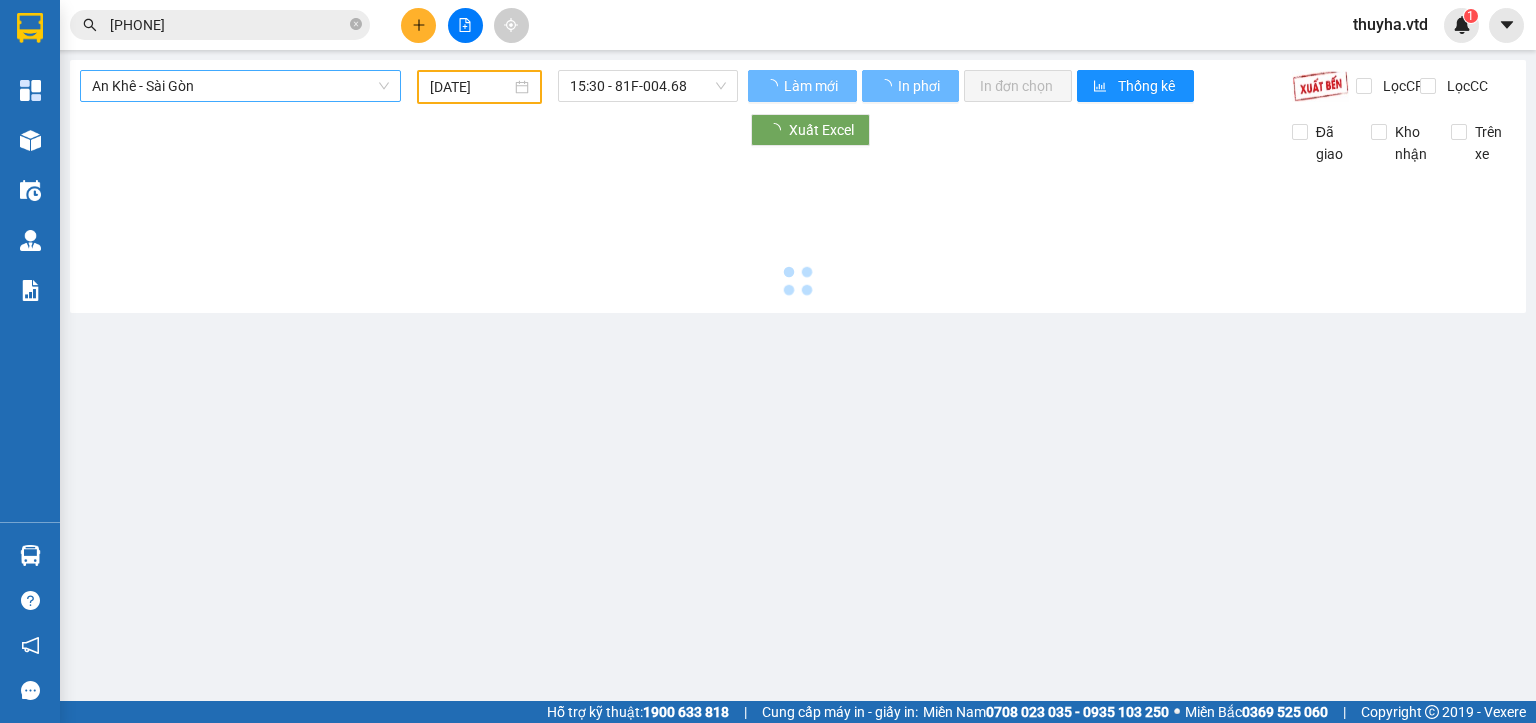 type on "02/08/2025" 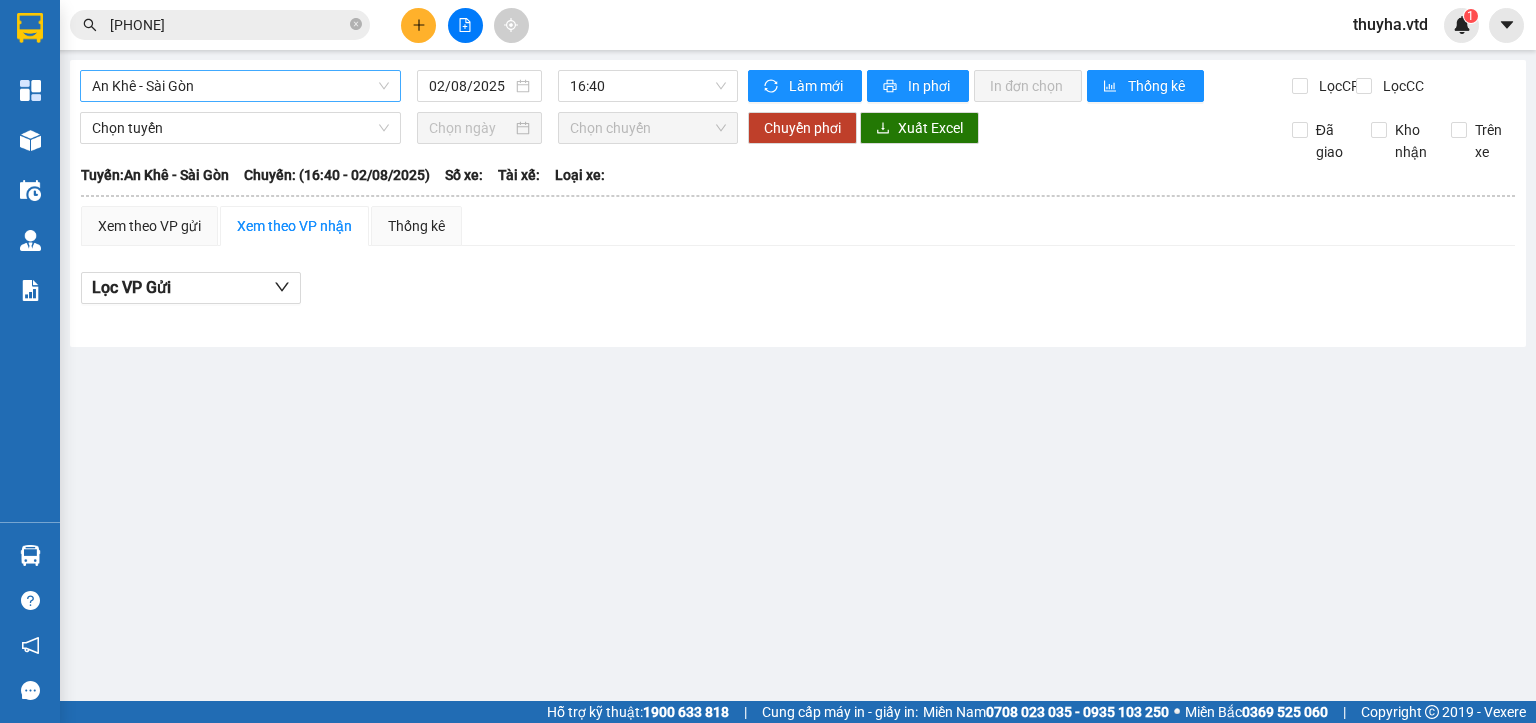 click on "An Khê - Sài Gòn" at bounding box center [240, 86] 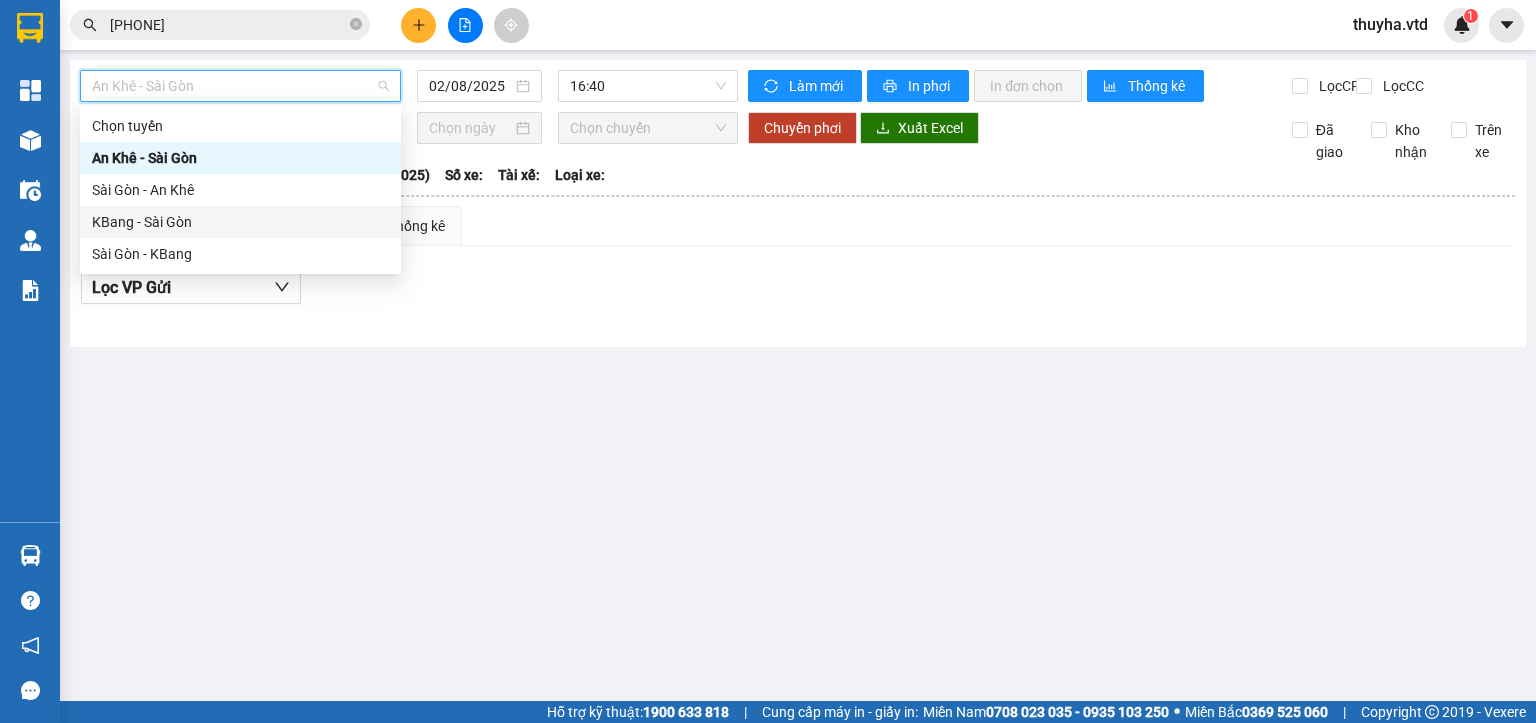click on "KBang - Sài Gòn" at bounding box center [240, 222] 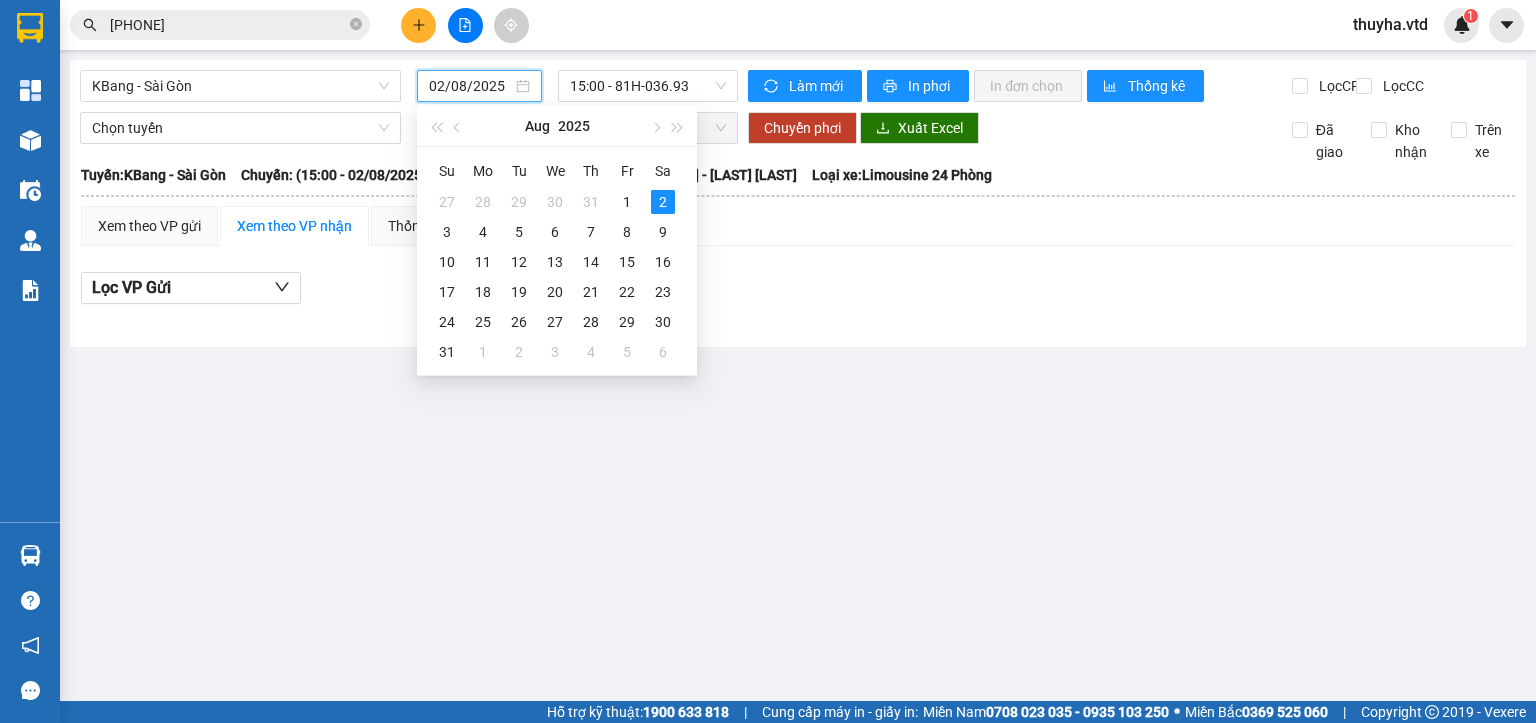 click on "02/08/2025" at bounding box center [470, 86] 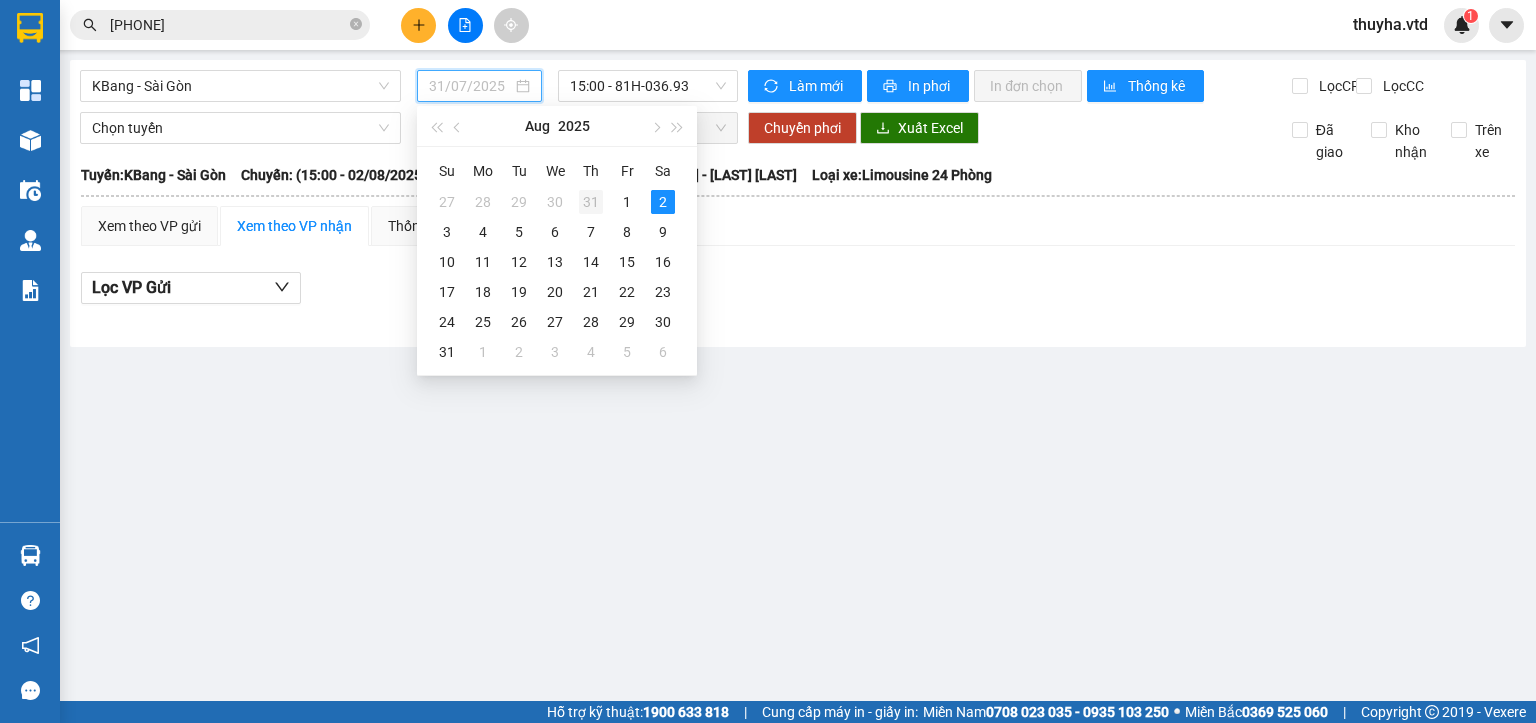 click on "31" at bounding box center (591, 202) 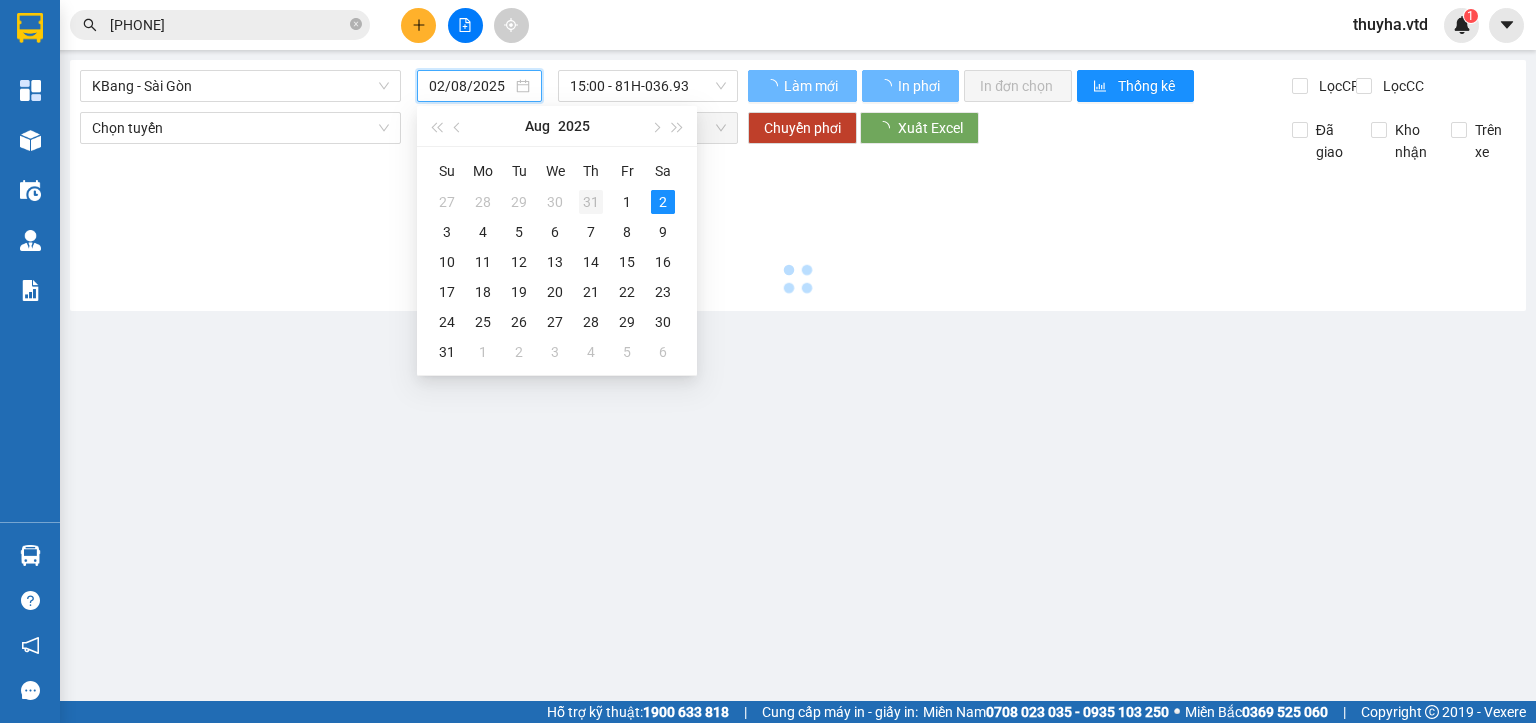 type on "31/07/2025" 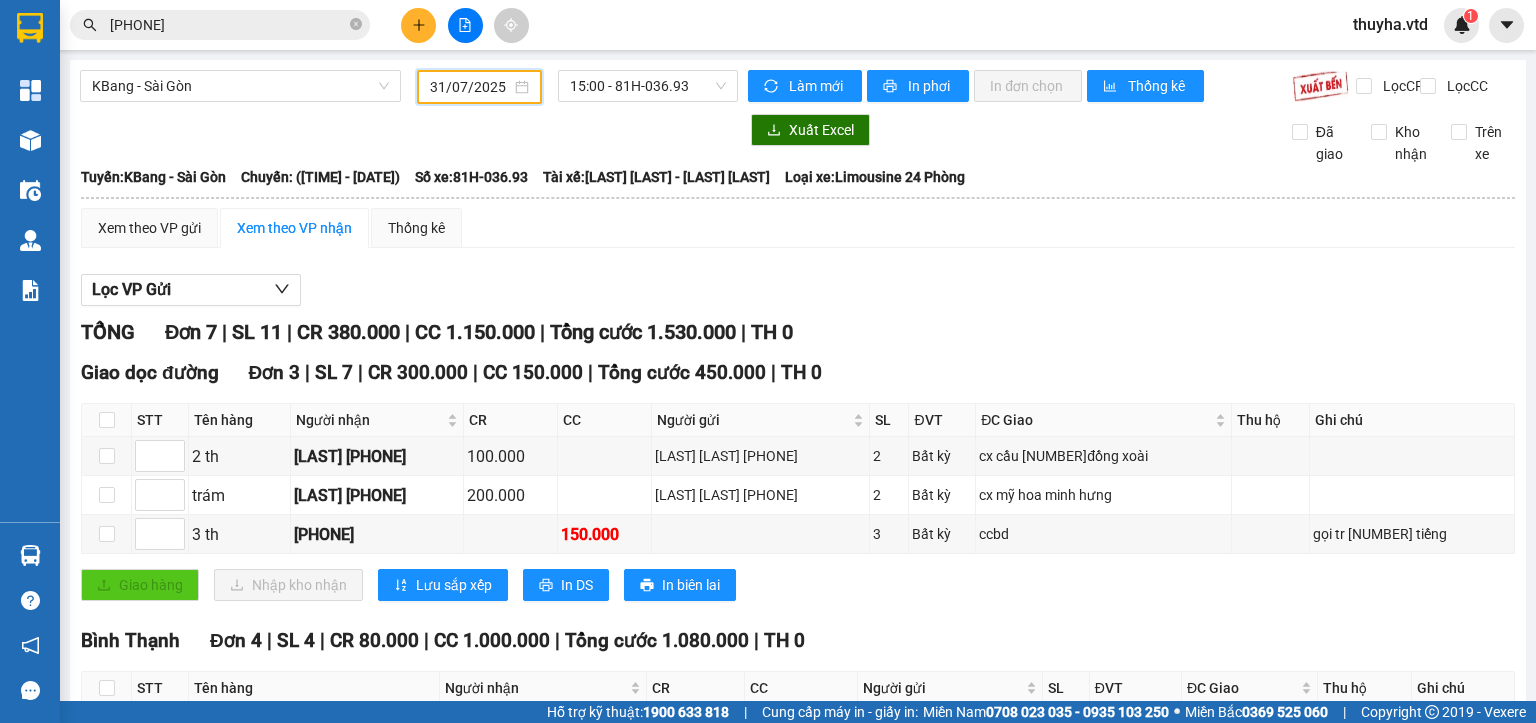 click on "[PHONE]" at bounding box center (220, 25) 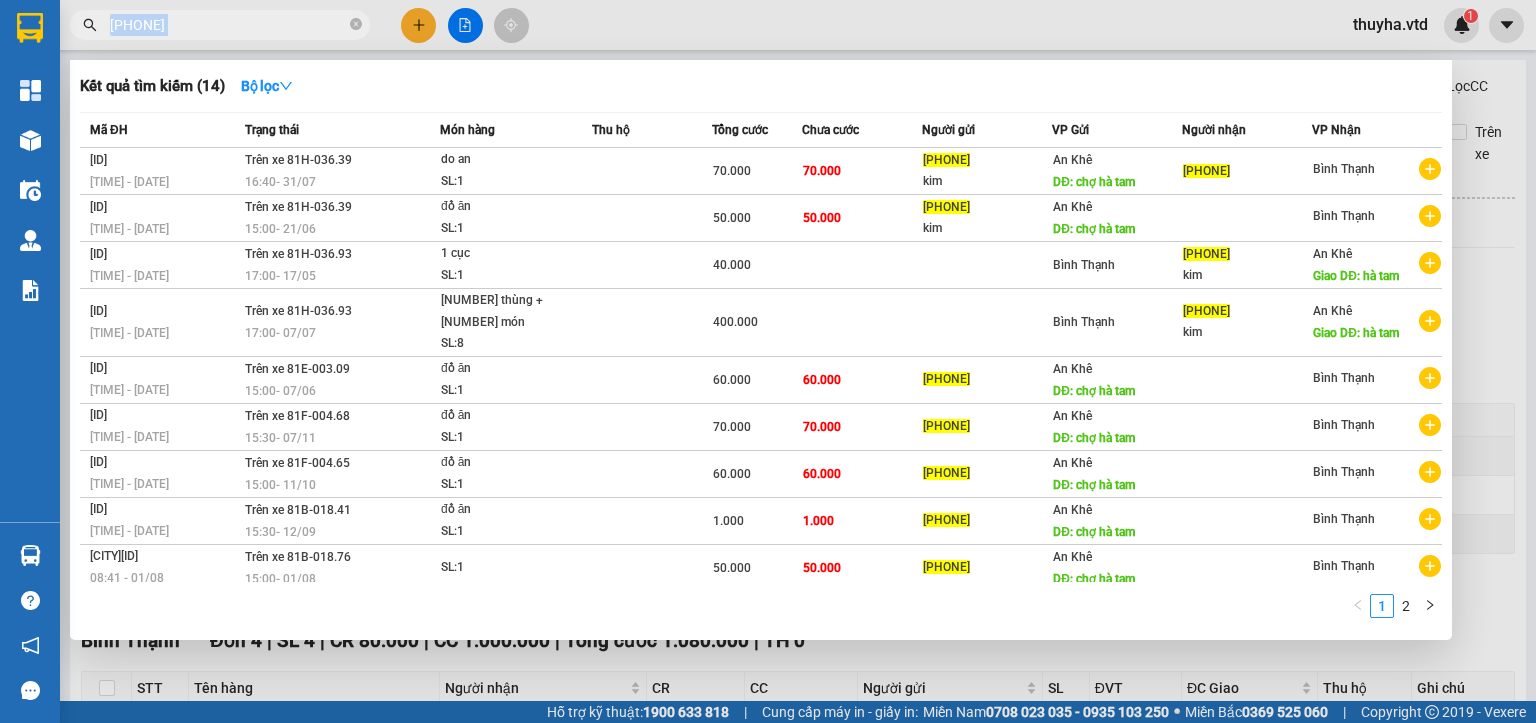 click on "[PHONE]" at bounding box center (220, 25) 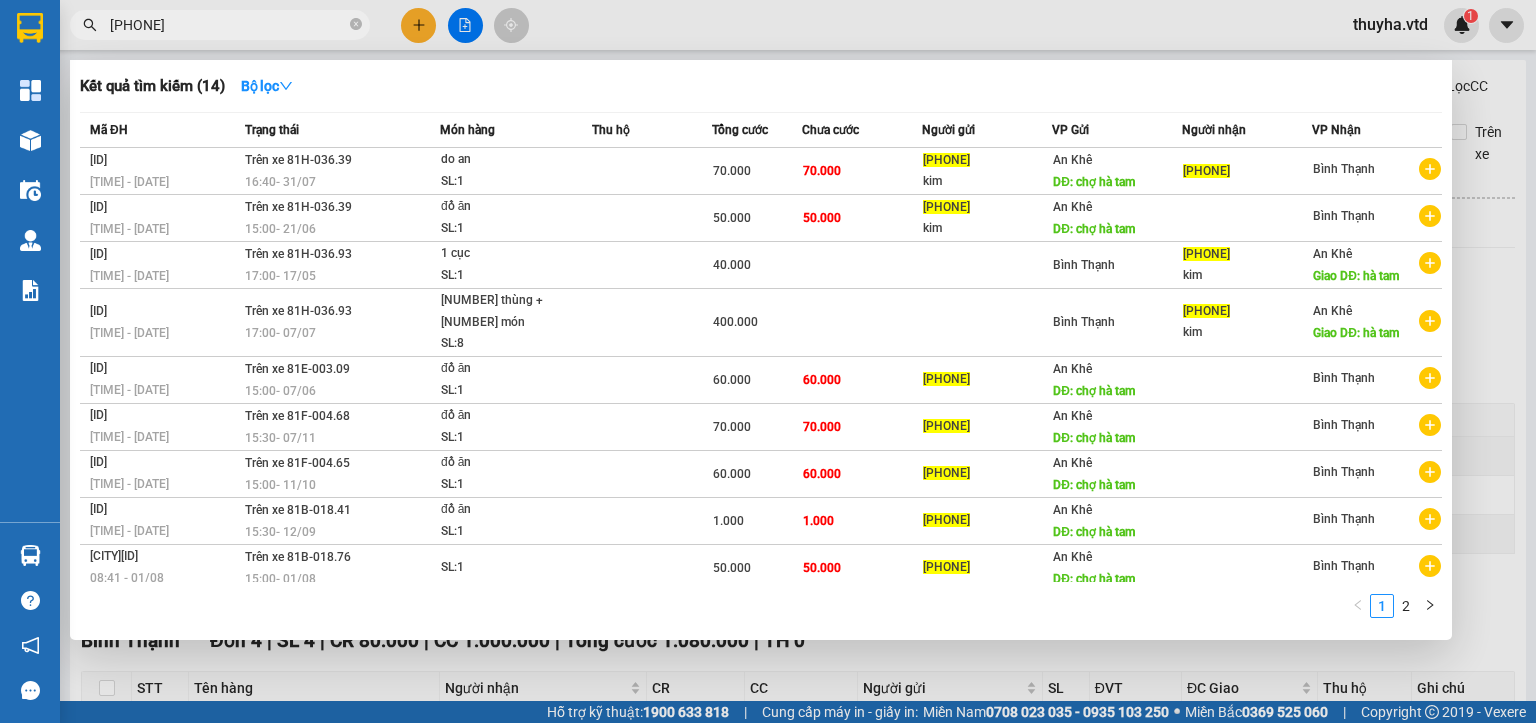 click on "[PHONE]" at bounding box center (228, 25) 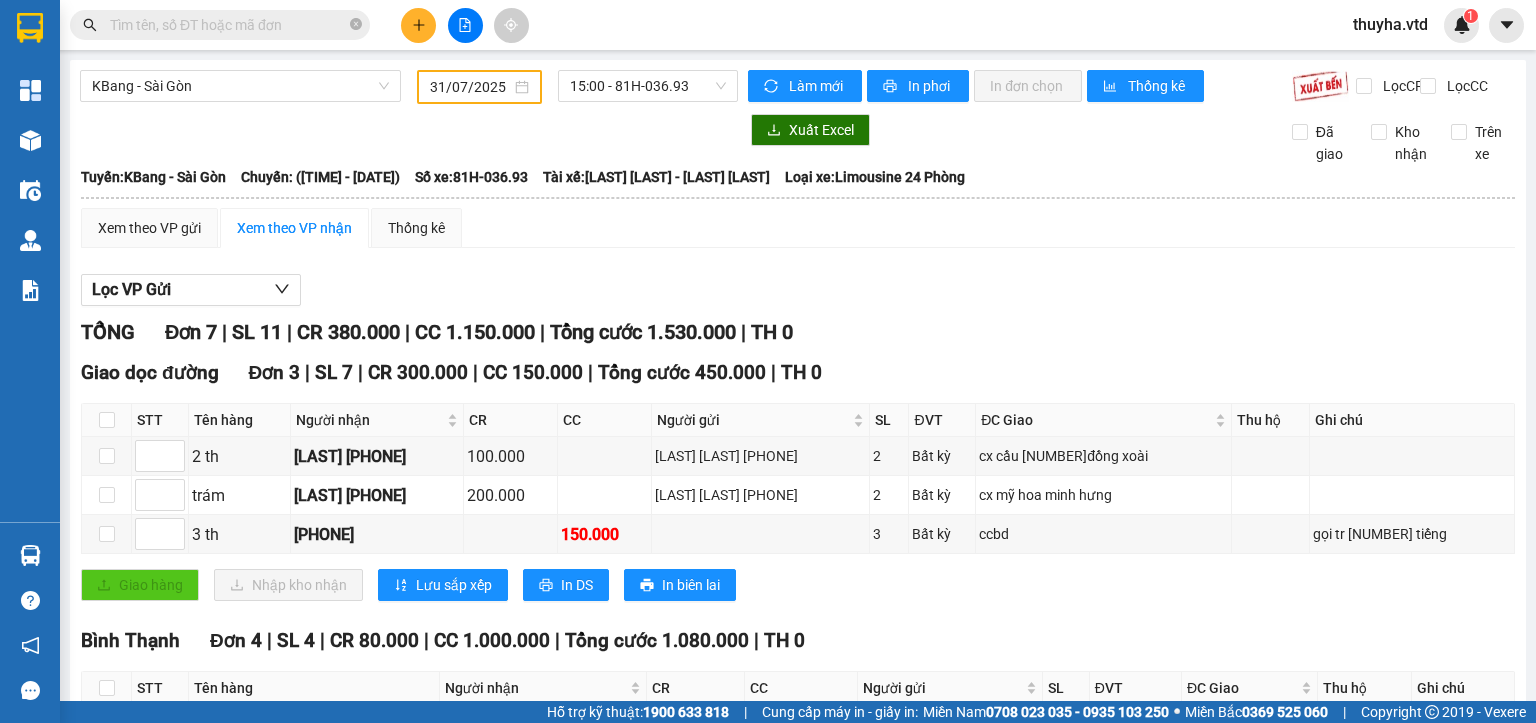 type on "ơ" 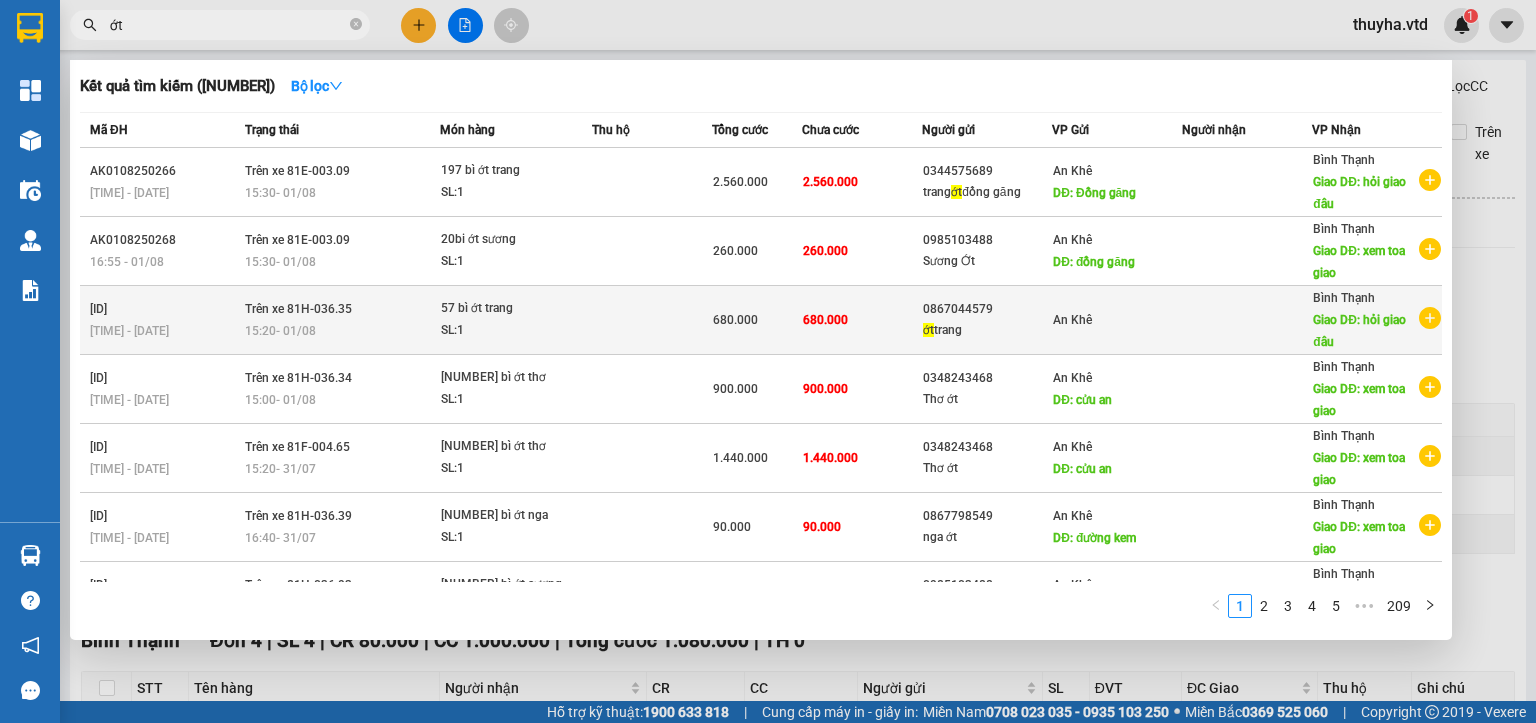 type on "ớt" 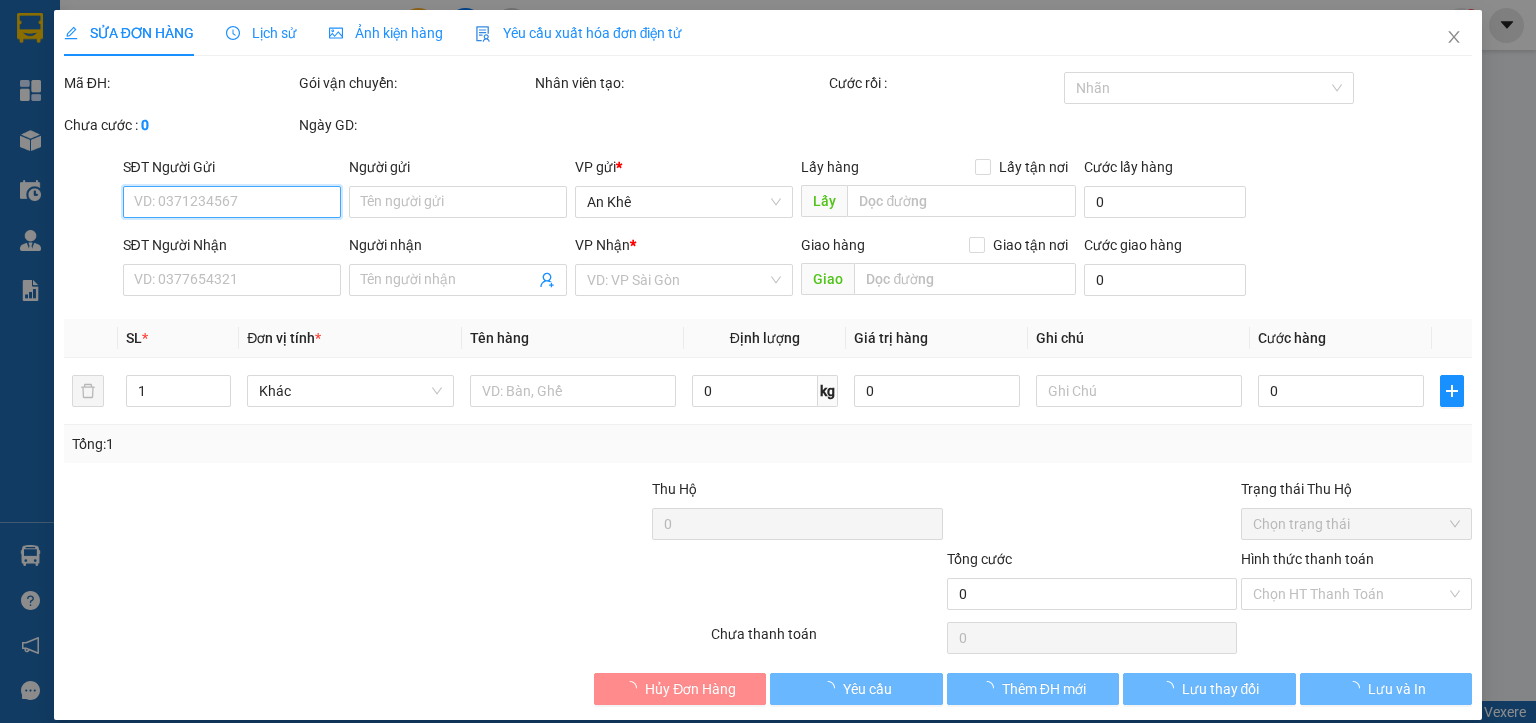 type on "0867044579" 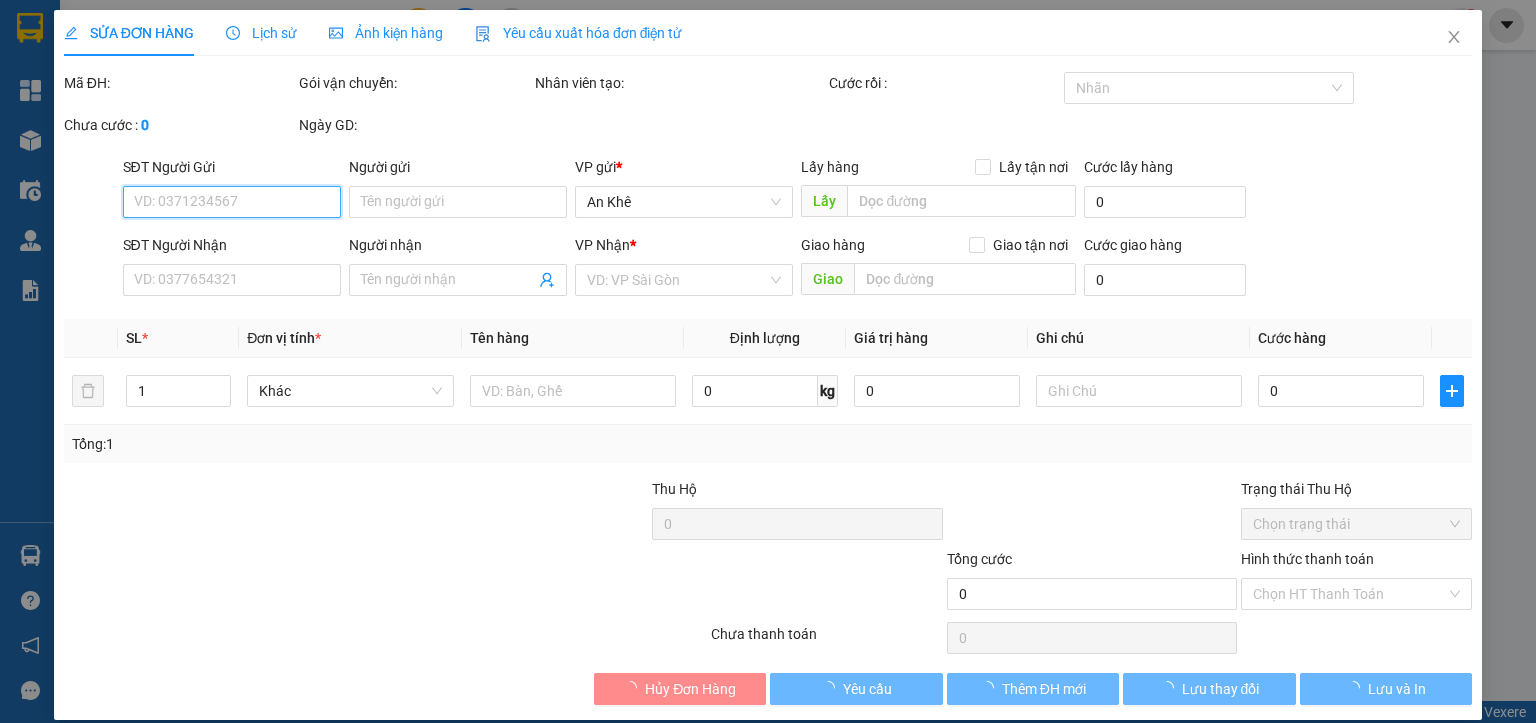 type on "ớt trang" 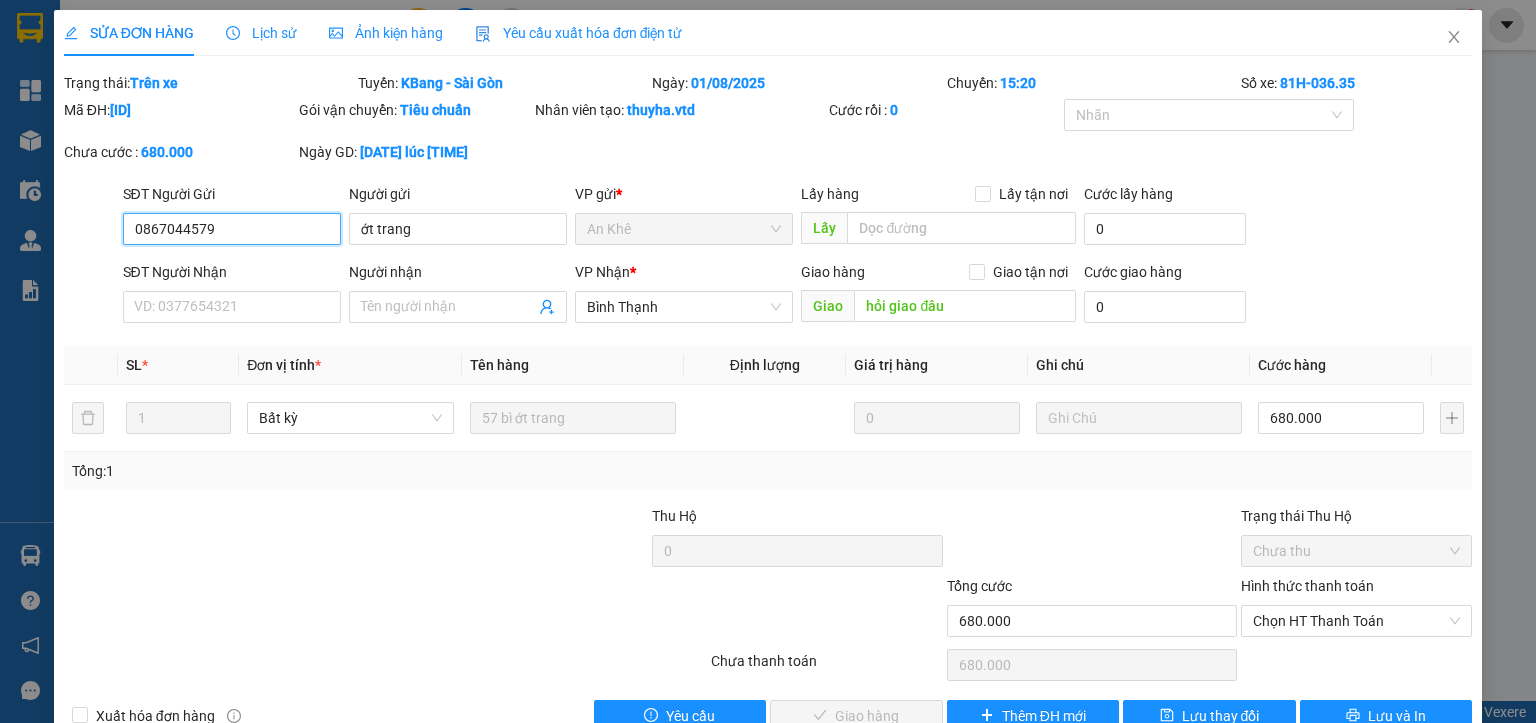 click on "0867044579" at bounding box center (232, 229) 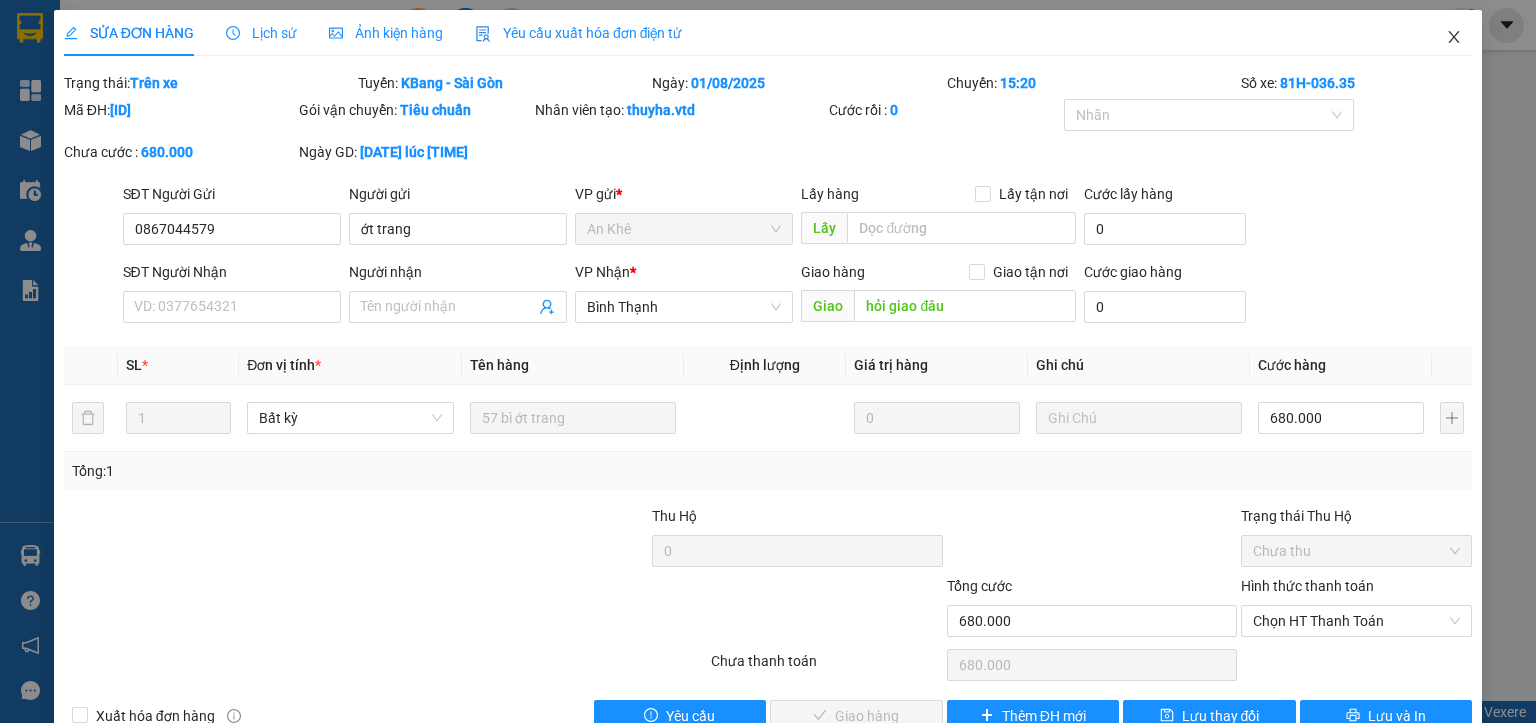 click 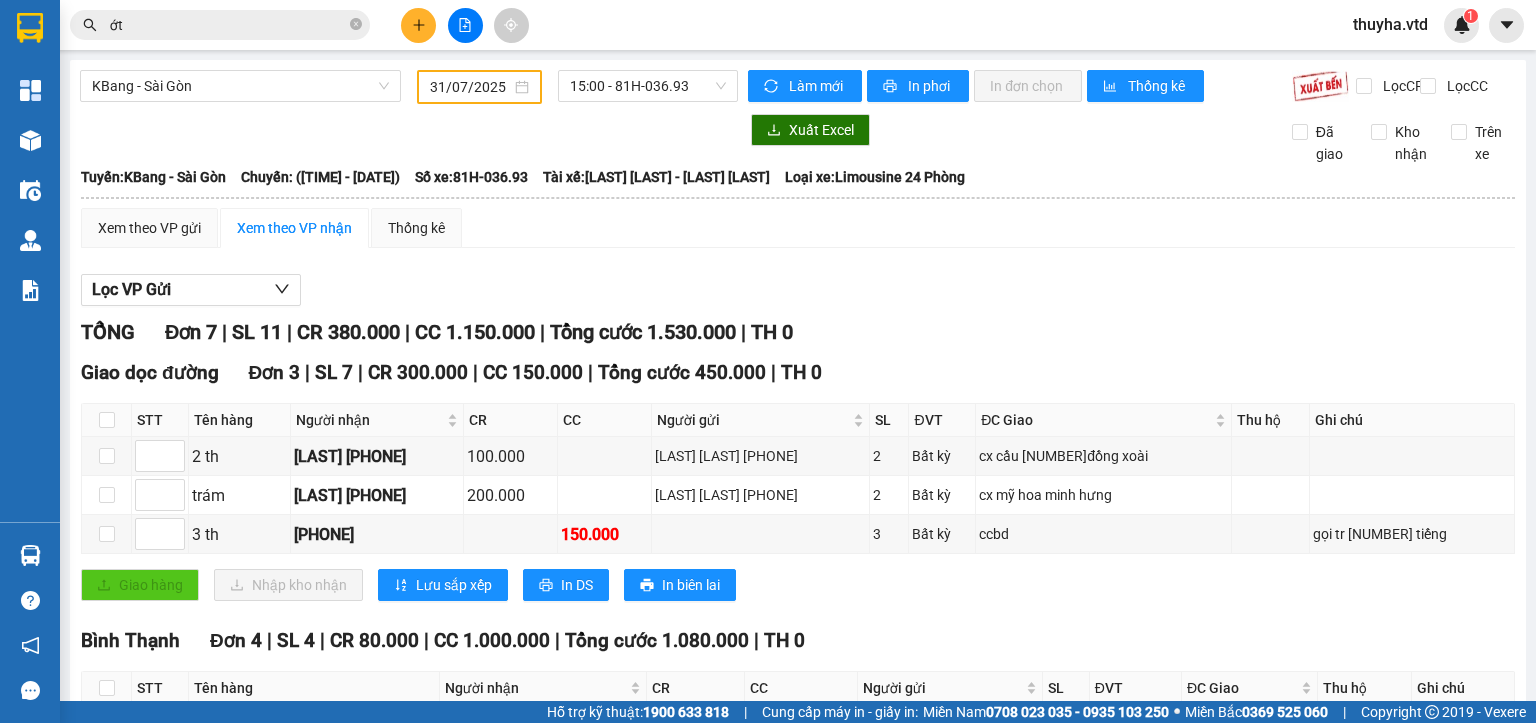 click on "ớt" at bounding box center [228, 25] 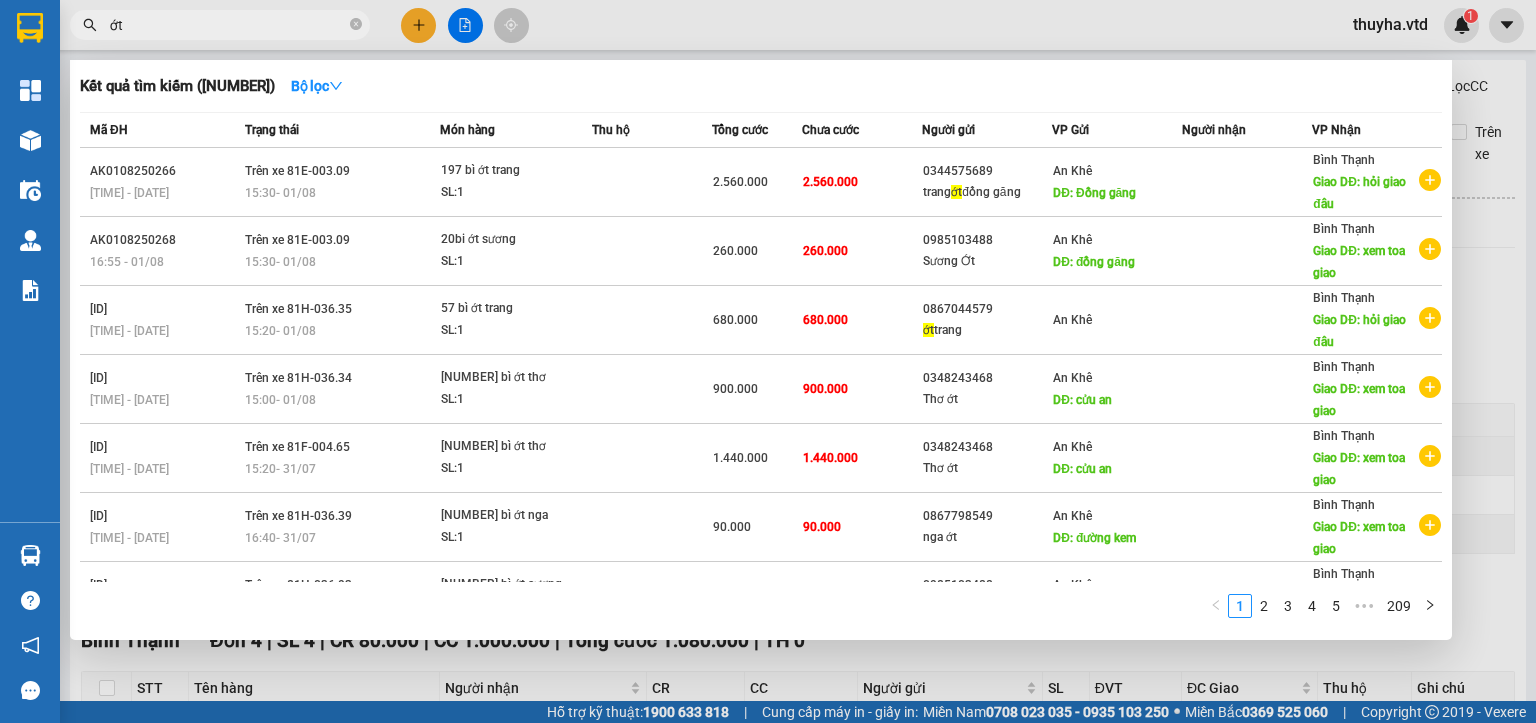 click on "ớt" at bounding box center [228, 25] 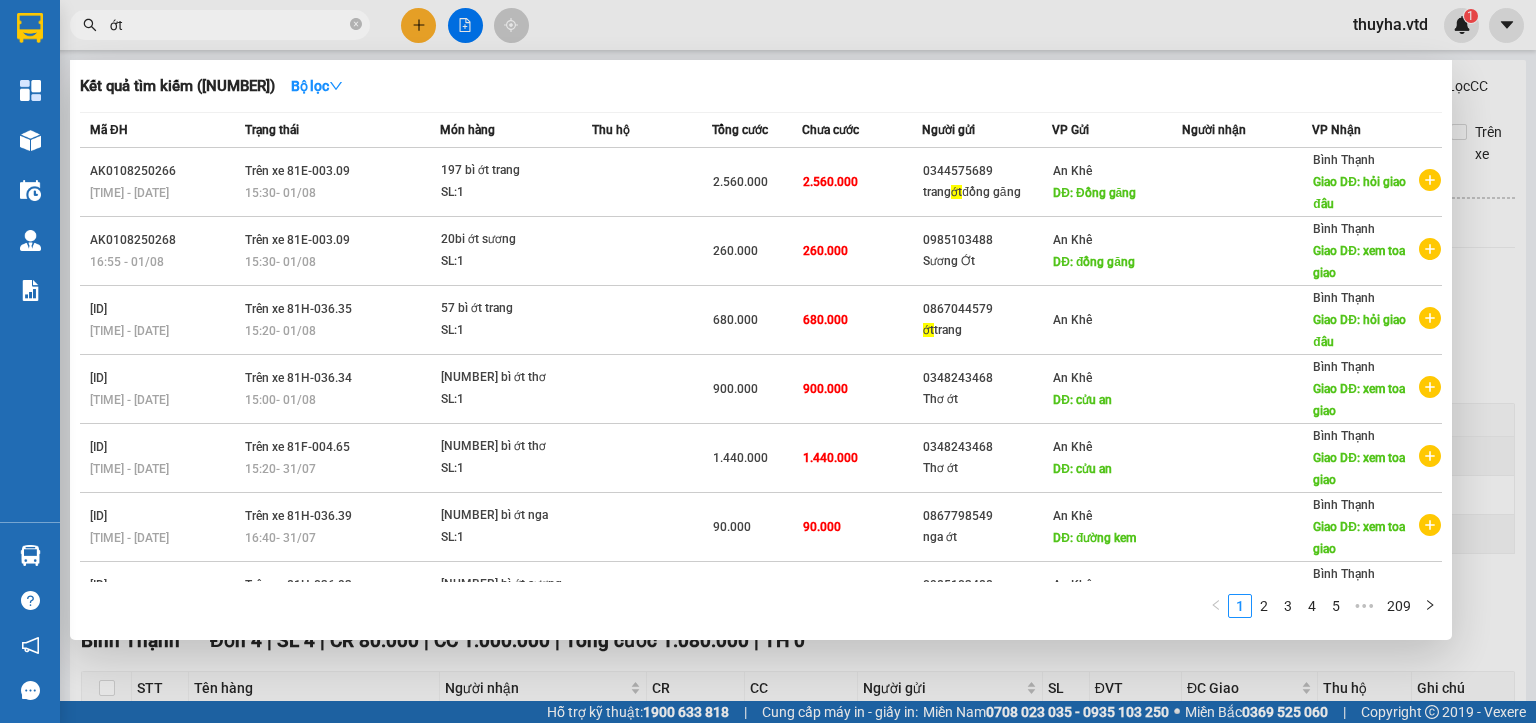 paste on "0867044579" 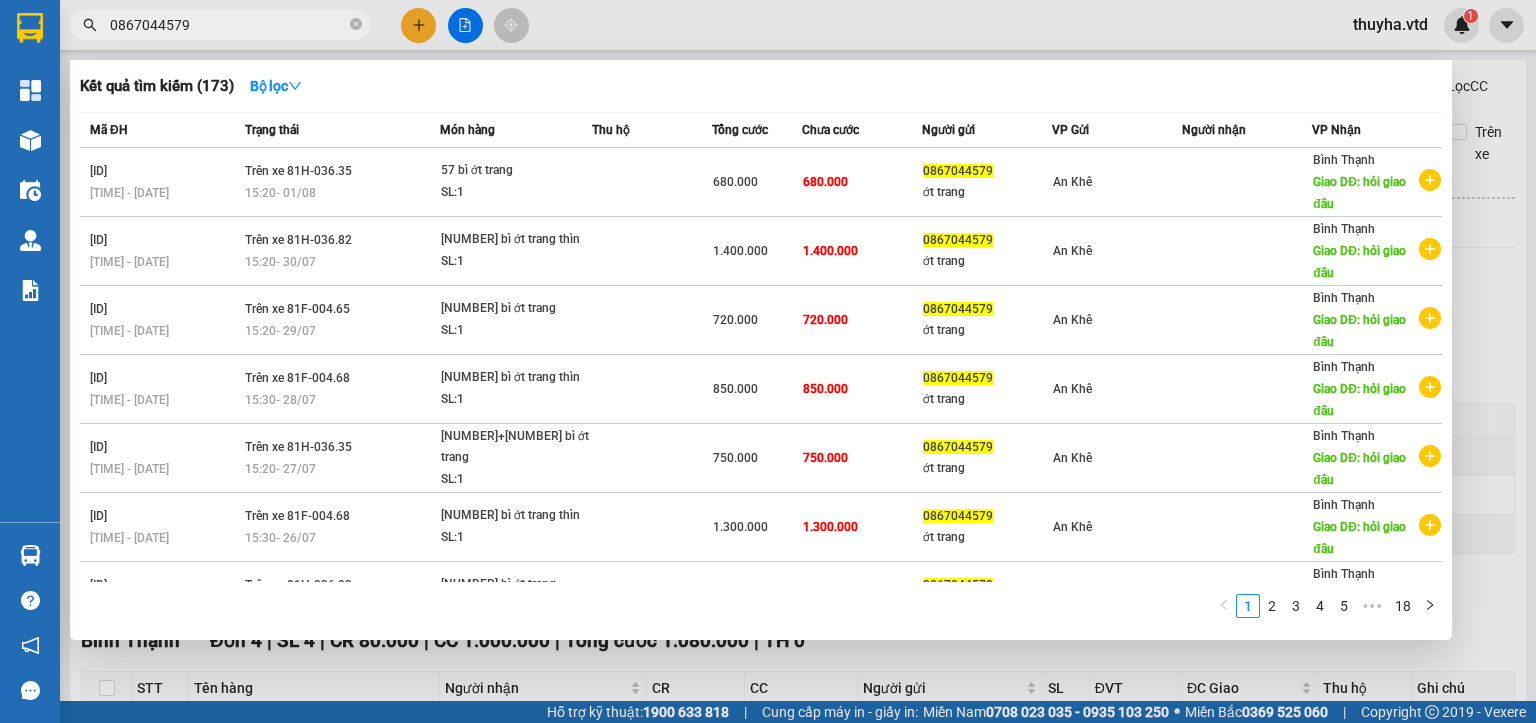 type on "0867044579" 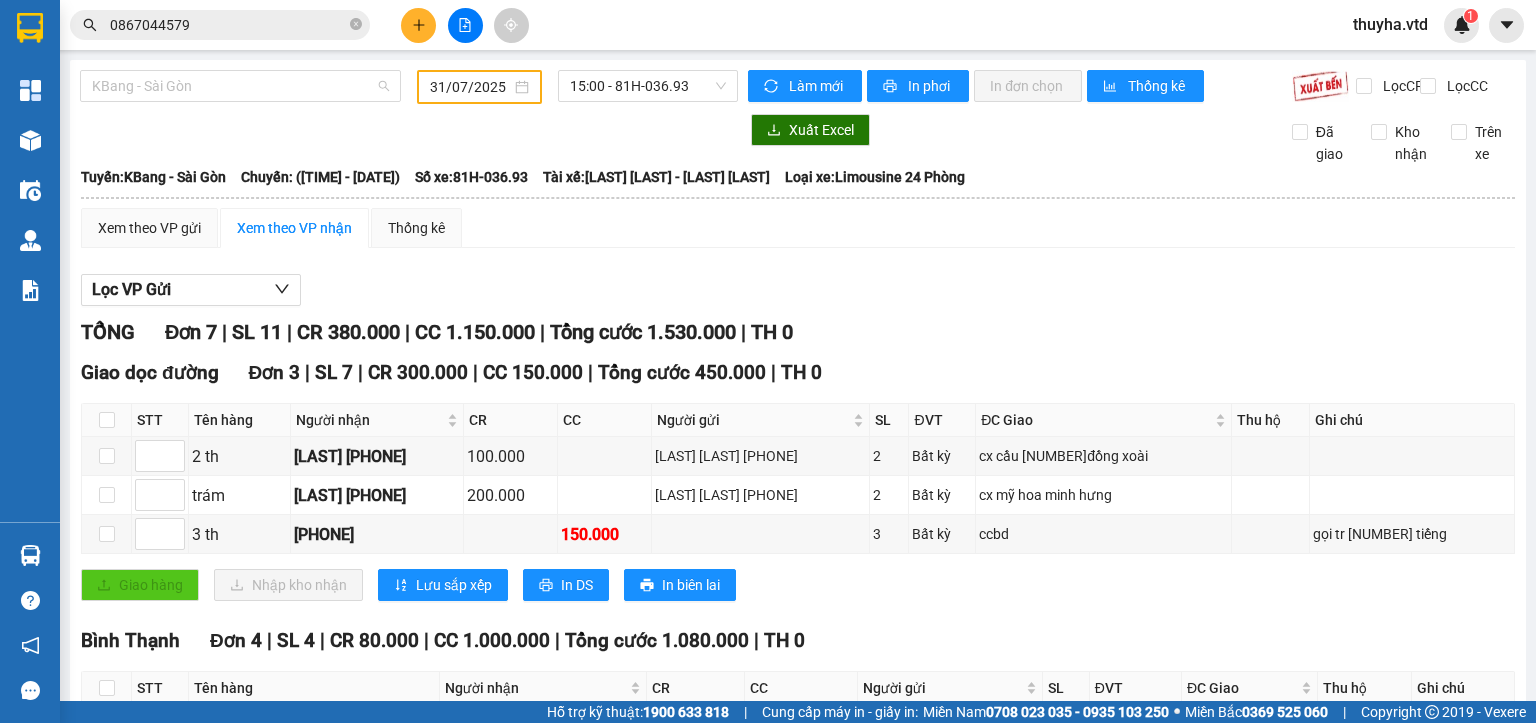 drag, startPoint x: 145, startPoint y: 86, endPoint x: 136, endPoint y: 154, distance: 68.593 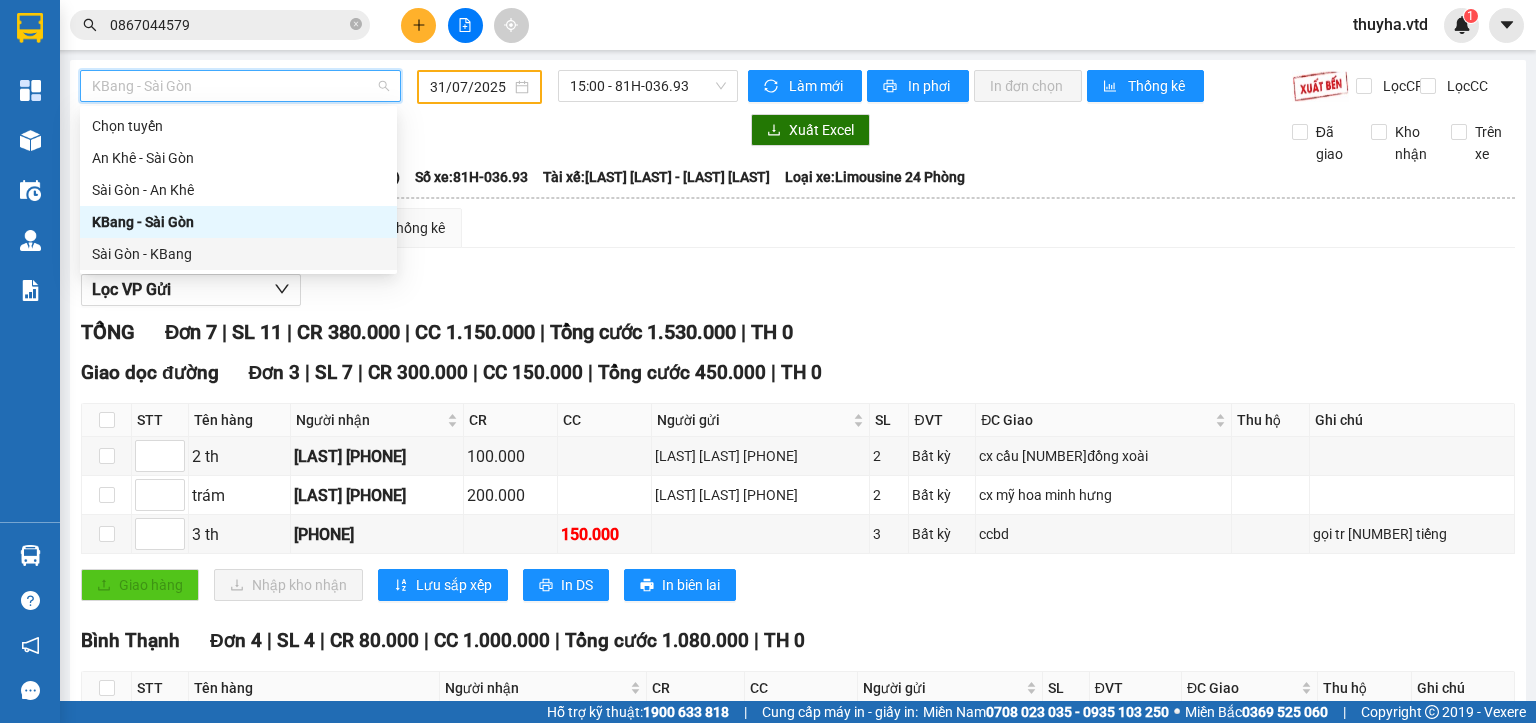 click on "Sài Gòn - KBang" at bounding box center (238, 254) 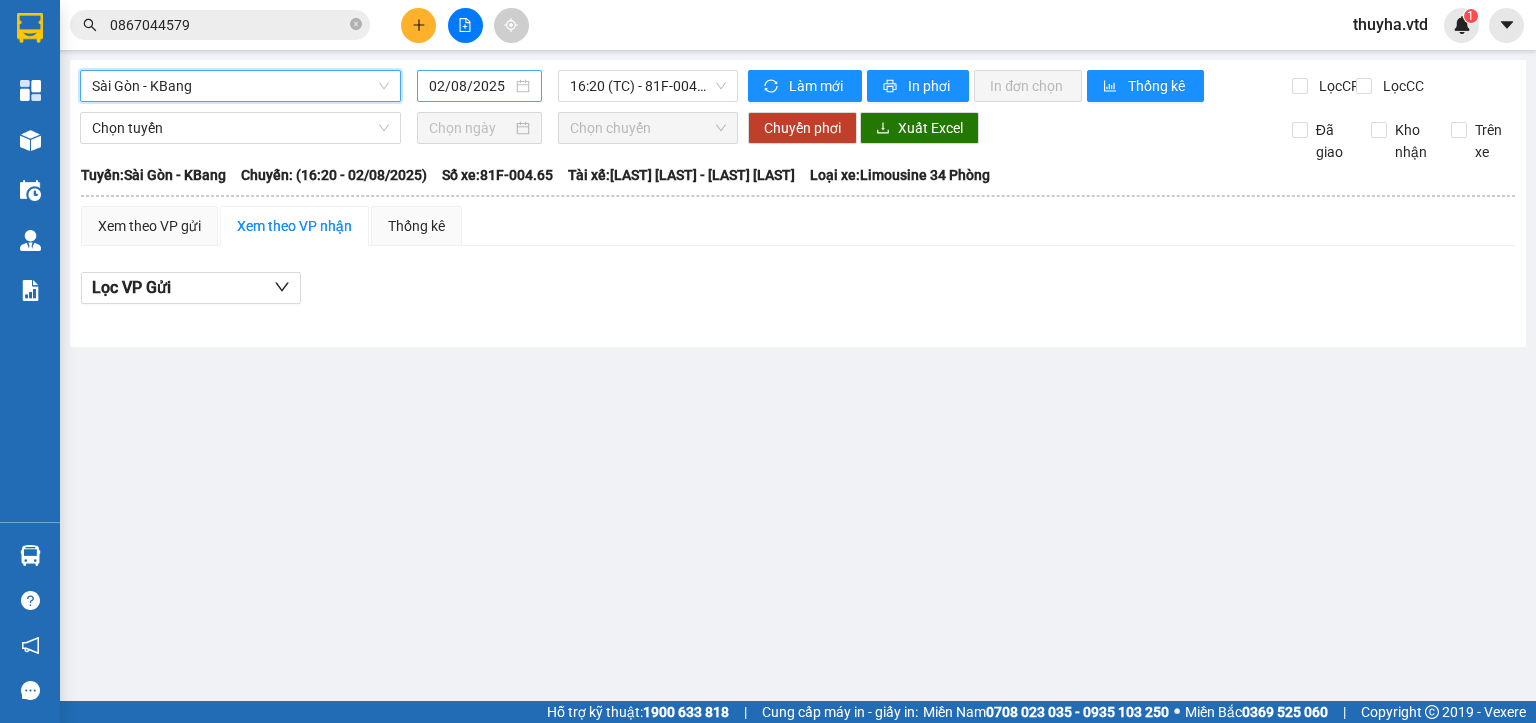 click on "02/08/2025" at bounding box center (470, 86) 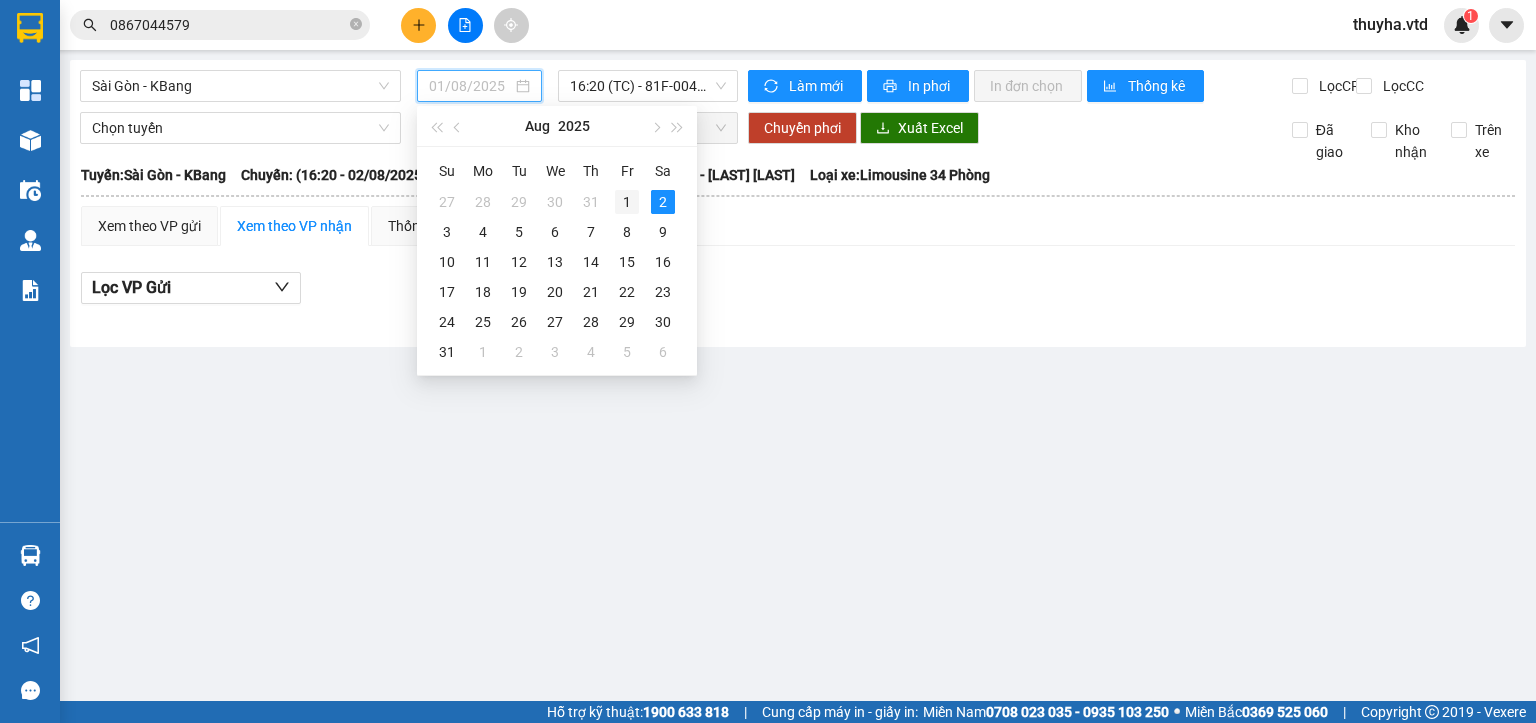 click on "1" at bounding box center [627, 202] 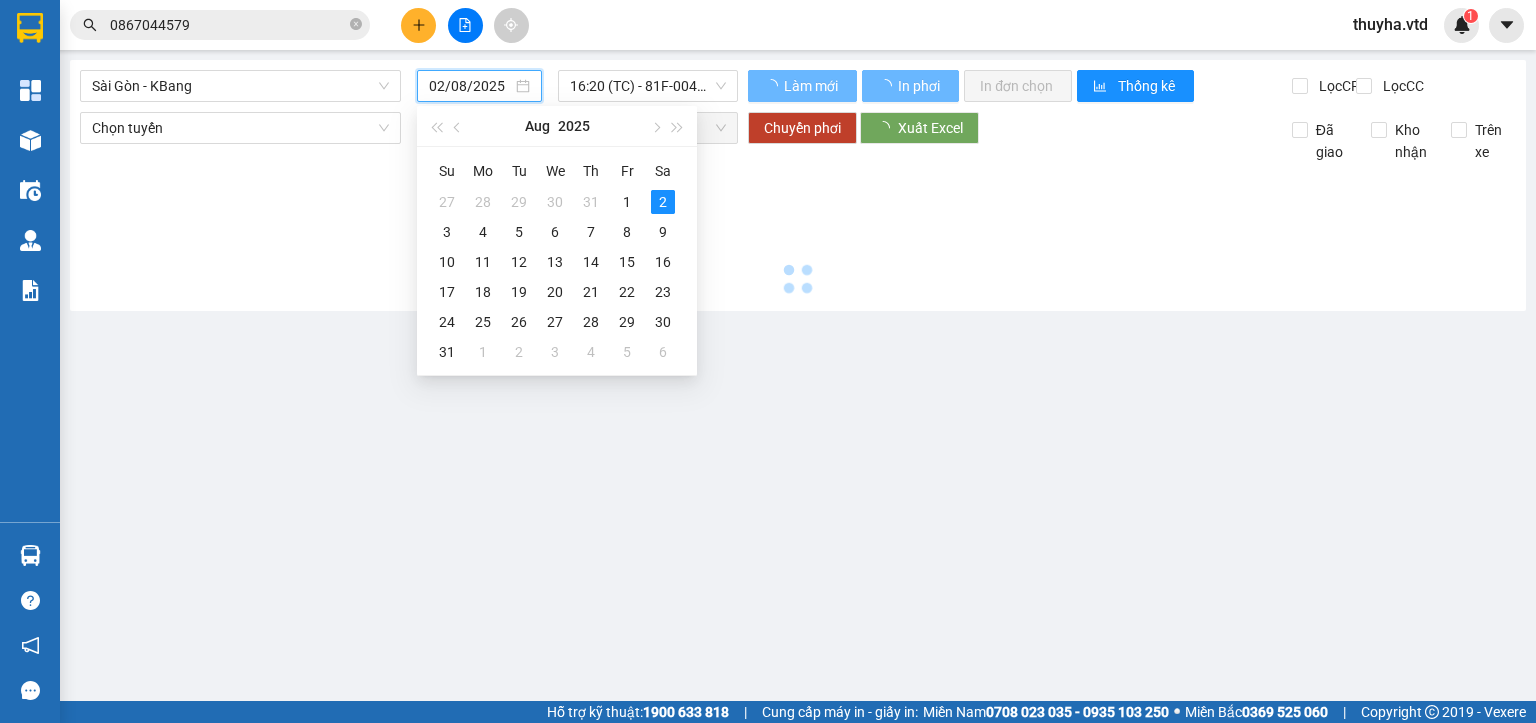 type on "01/08/2025" 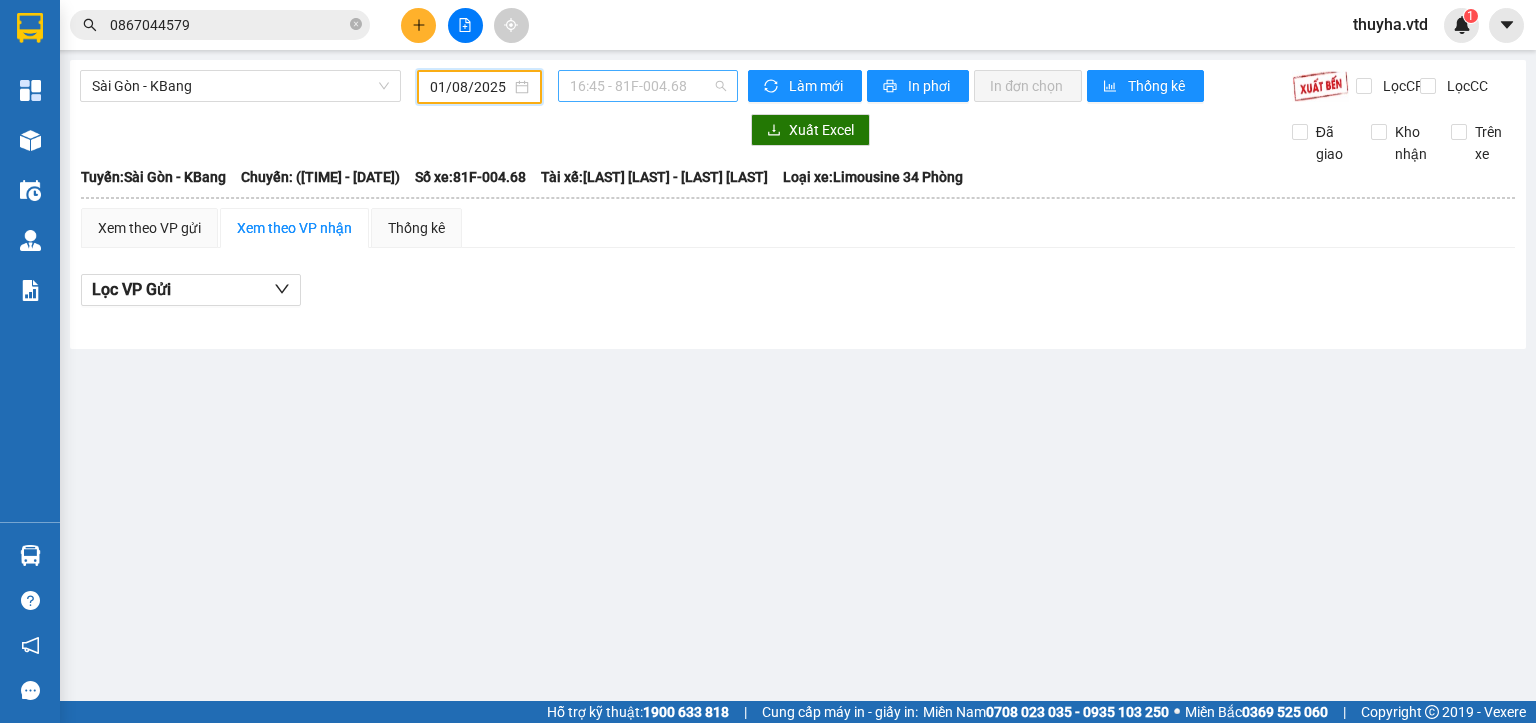 click on "16:45     - 81F-004.68" at bounding box center (648, 86) 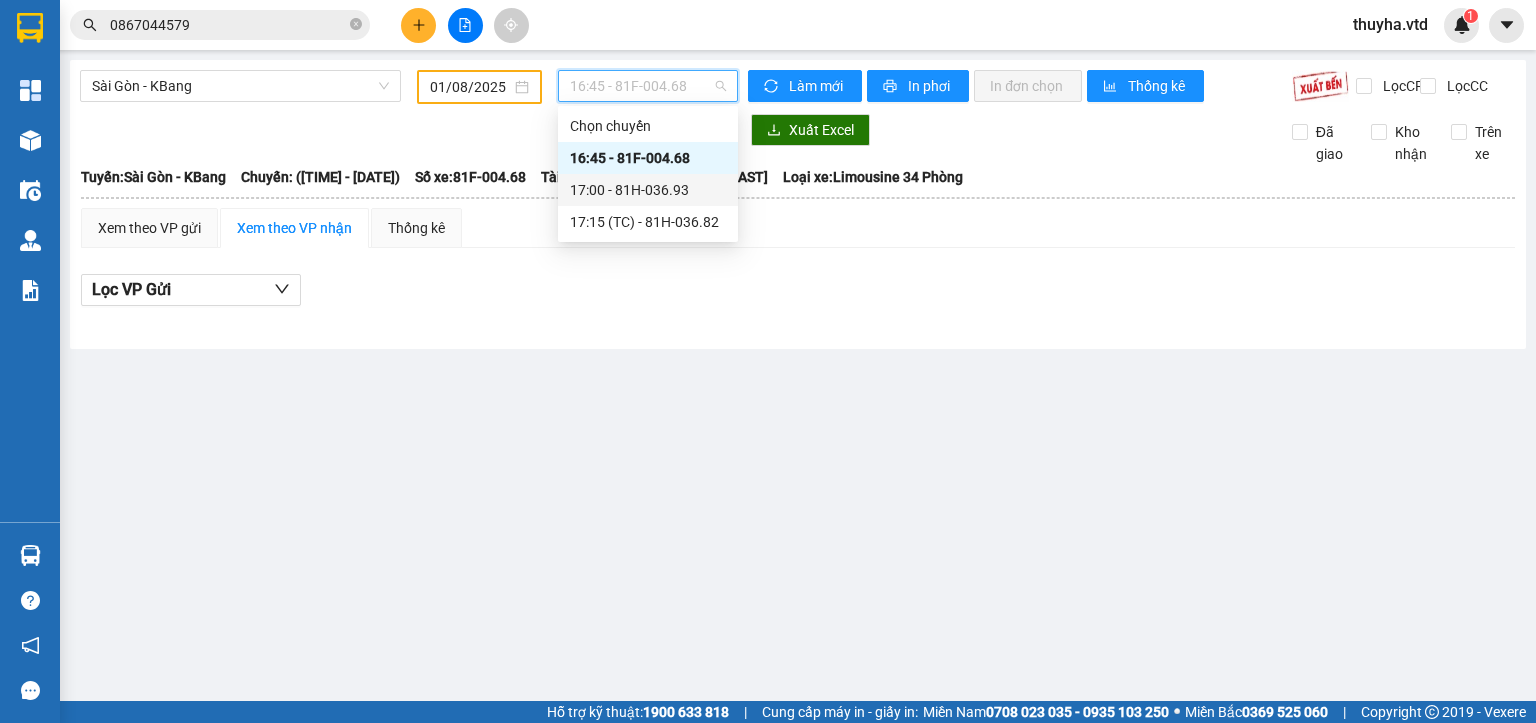 click on "17:00     - 81H-036.93" at bounding box center [648, 190] 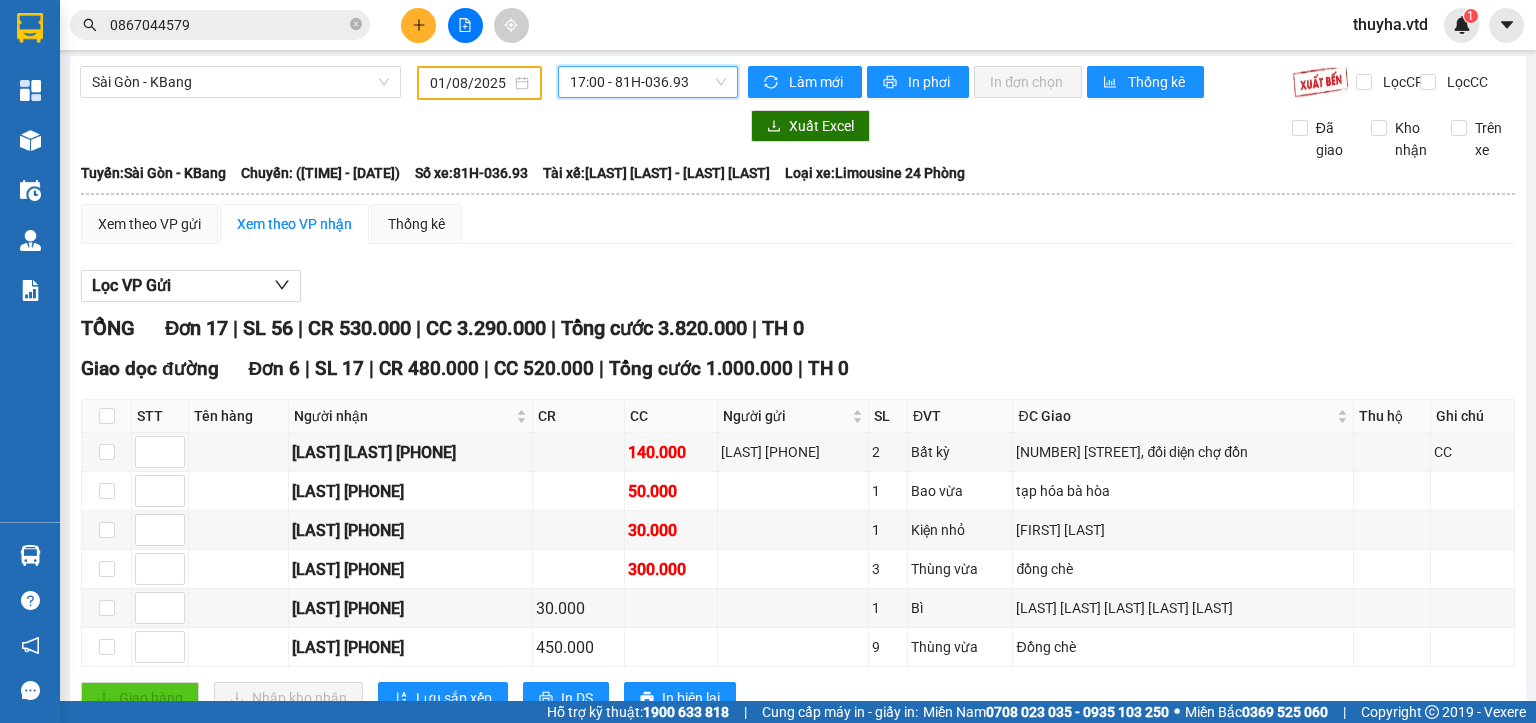 scroll, scrollTop: 0, scrollLeft: 0, axis: both 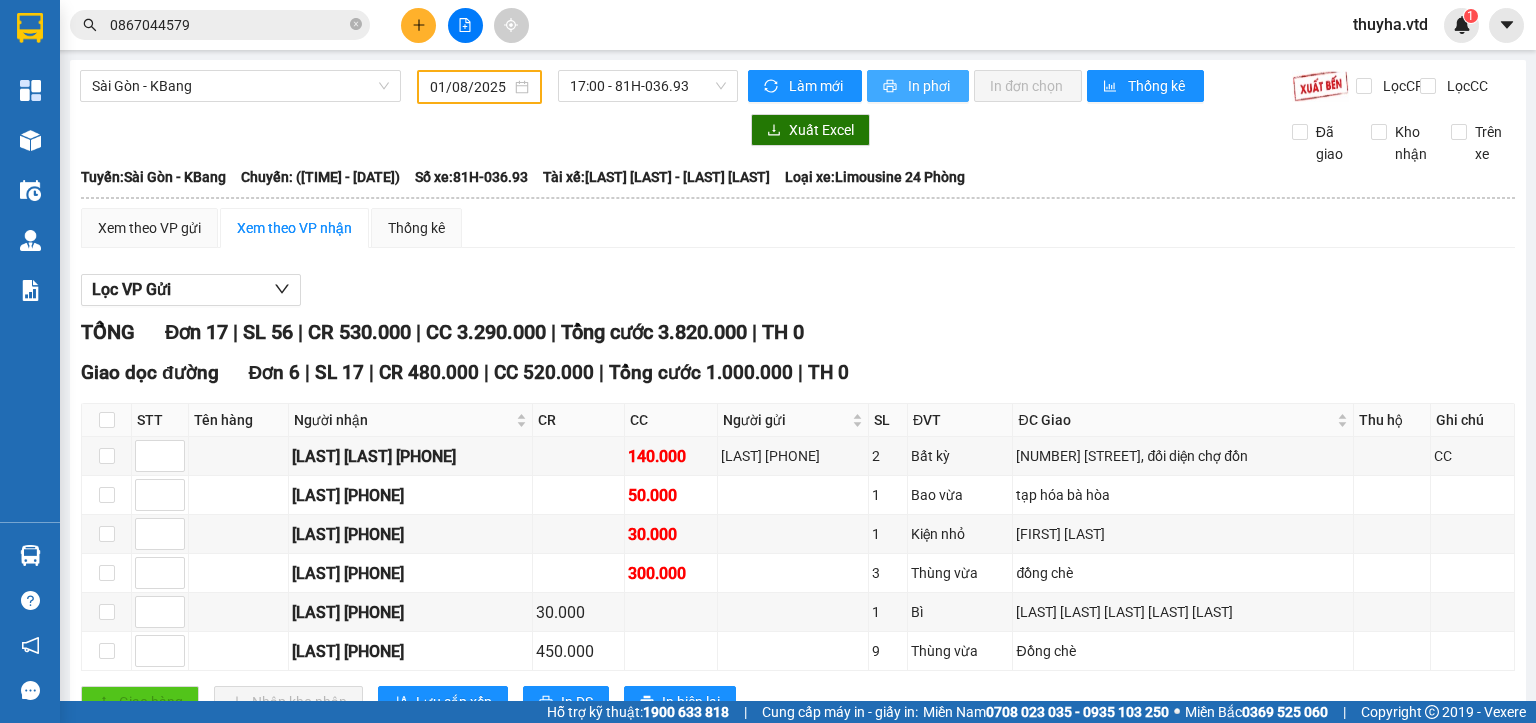 click on "In phơi" at bounding box center (930, 86) 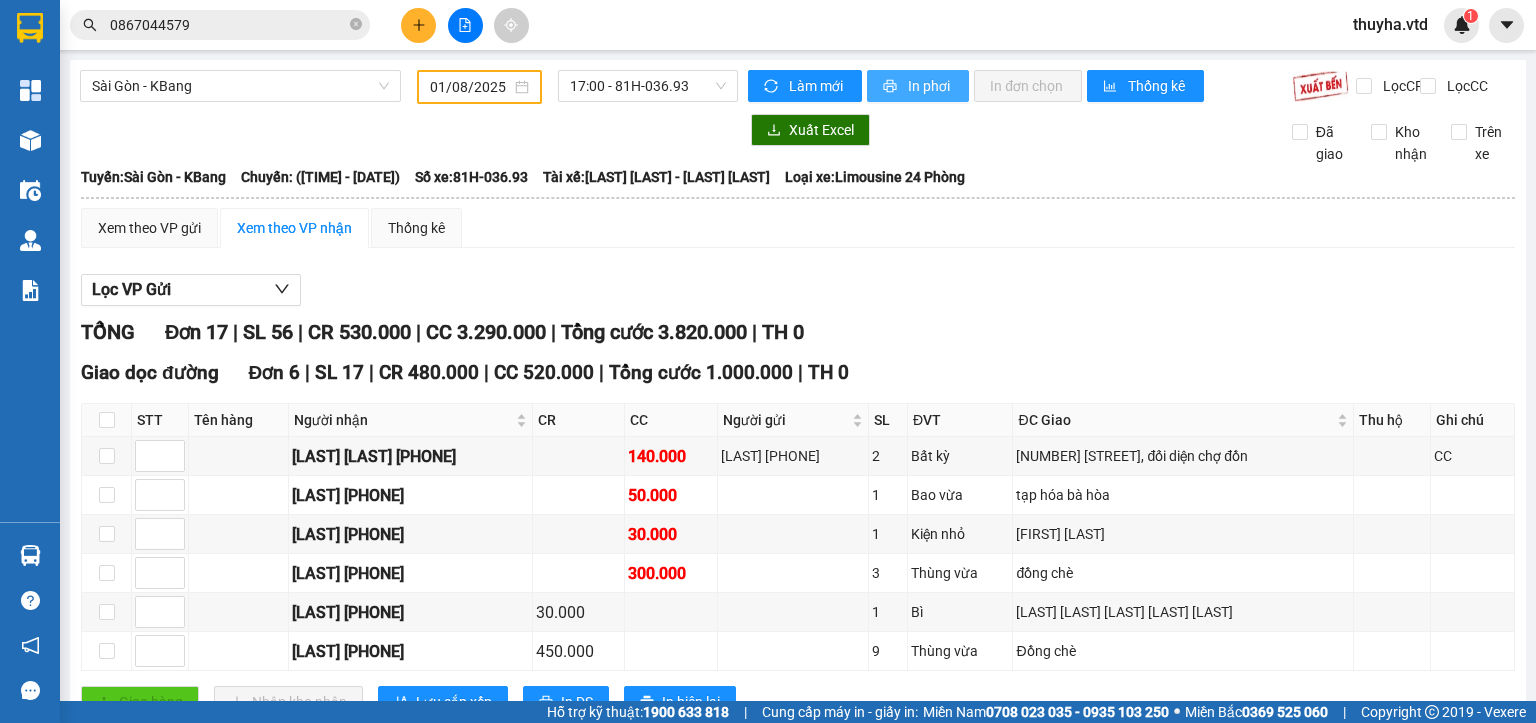 scroll, scrollTop: 0, scrollLeft: 0, axis: both 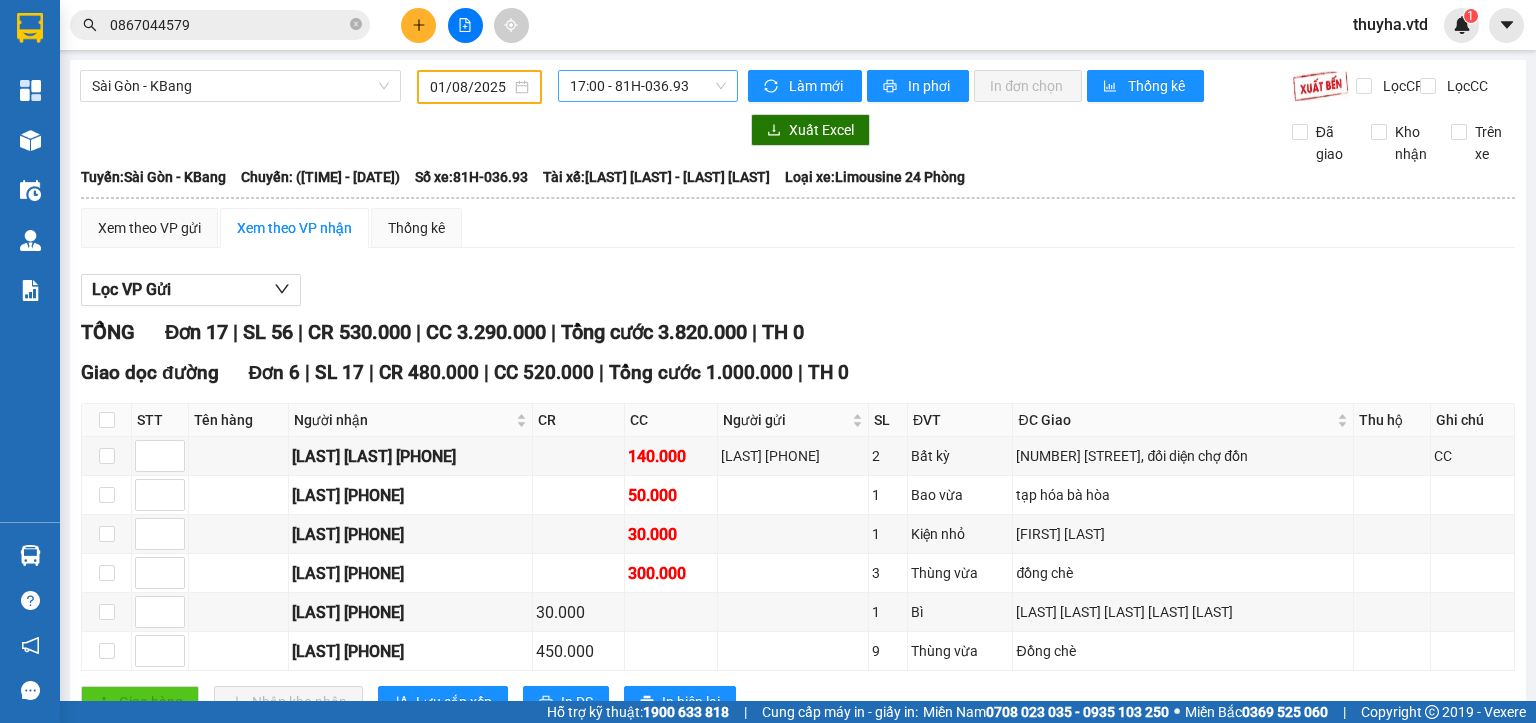 click on "17:00     - 81H-036.93" at bounding box center [648, 86] 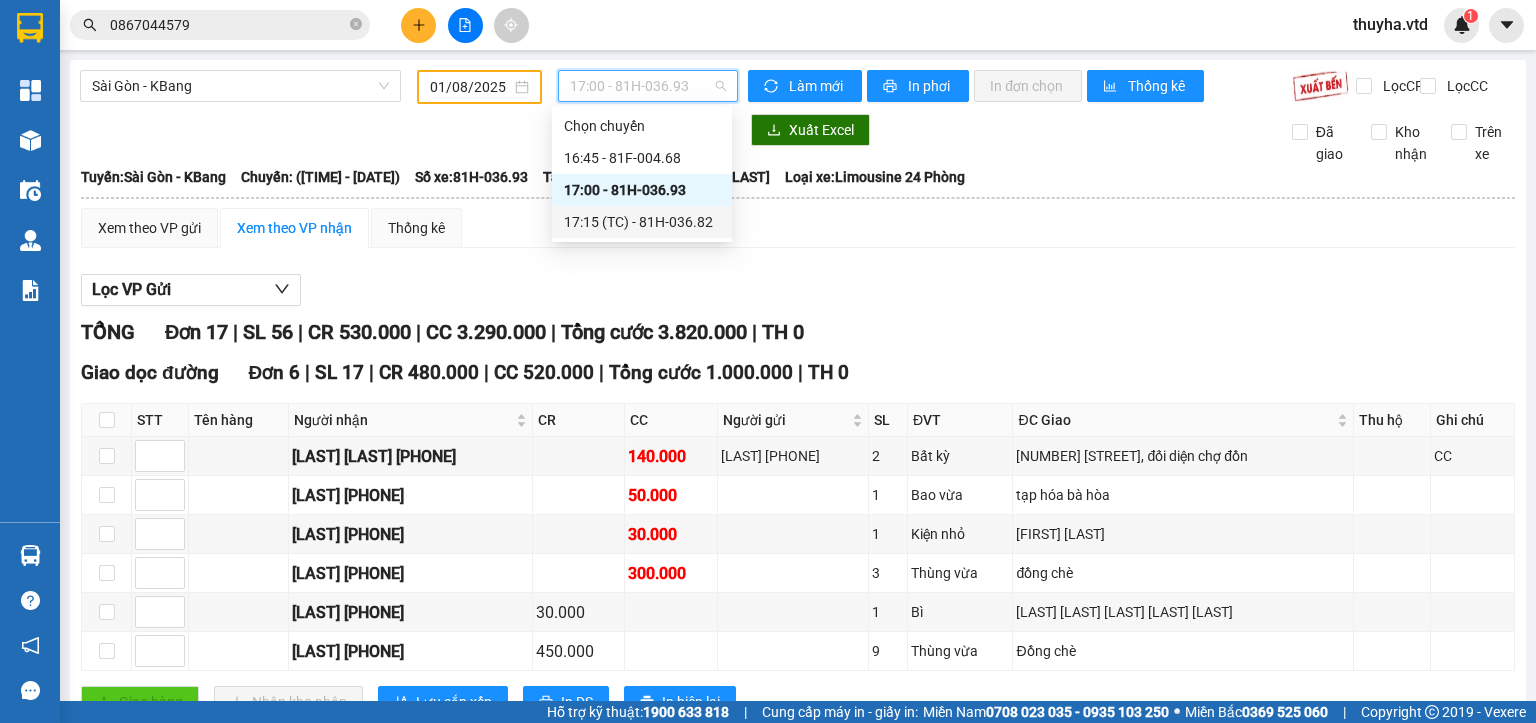 click on "[TIME]   (TC)   - [ID]" at bounding box center [642, 222] 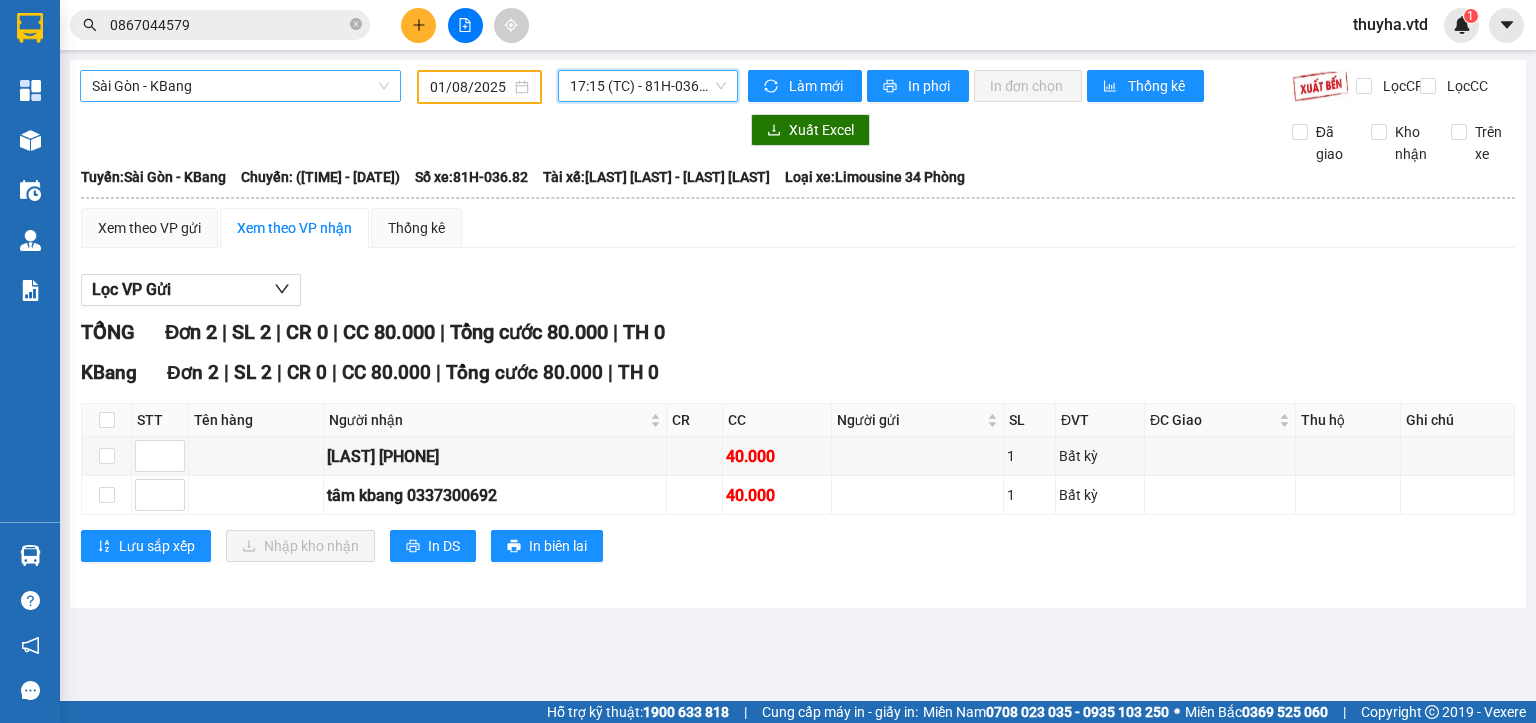 click on "Sài Gòn - KBang" at bounding box center (240, 86) 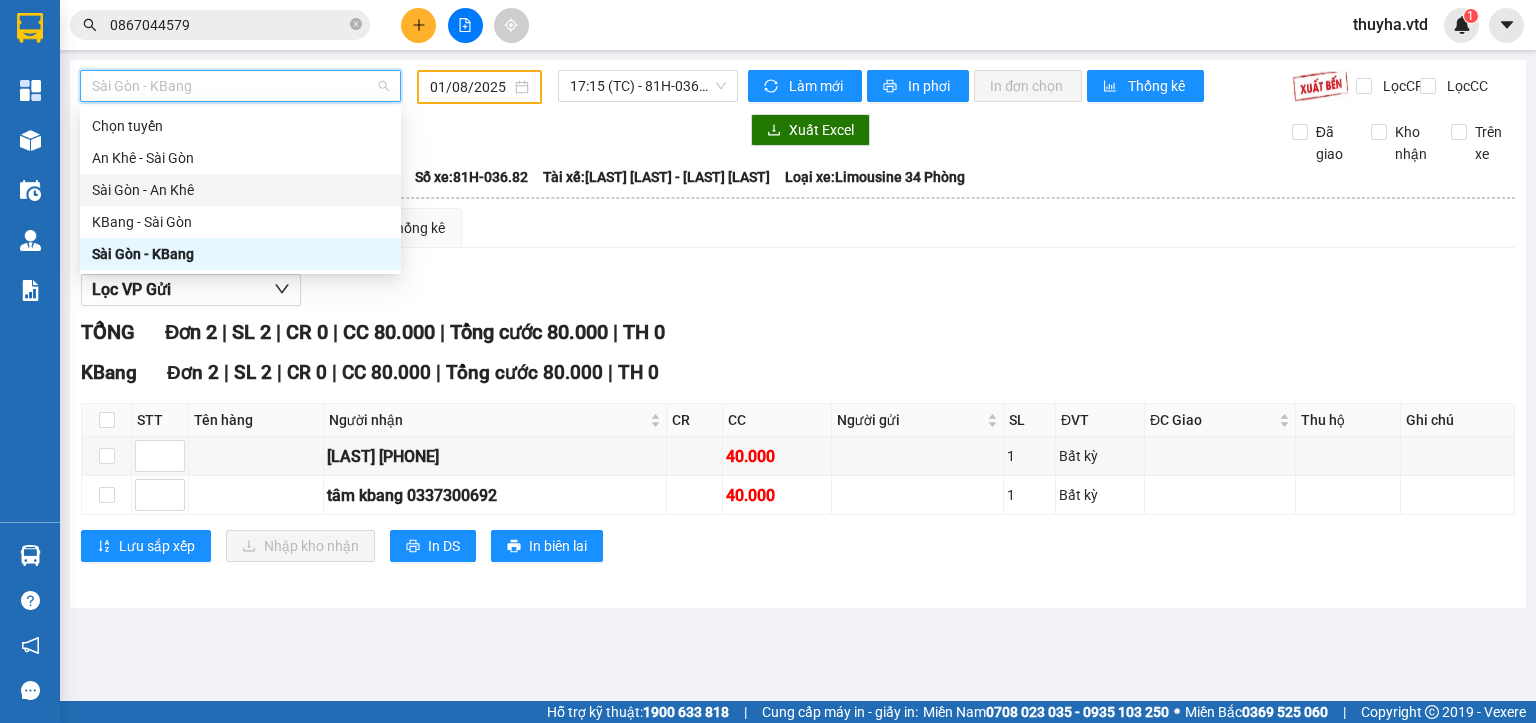 click on "Sài Gòn - An Khê" at bounding box center (240, 190) 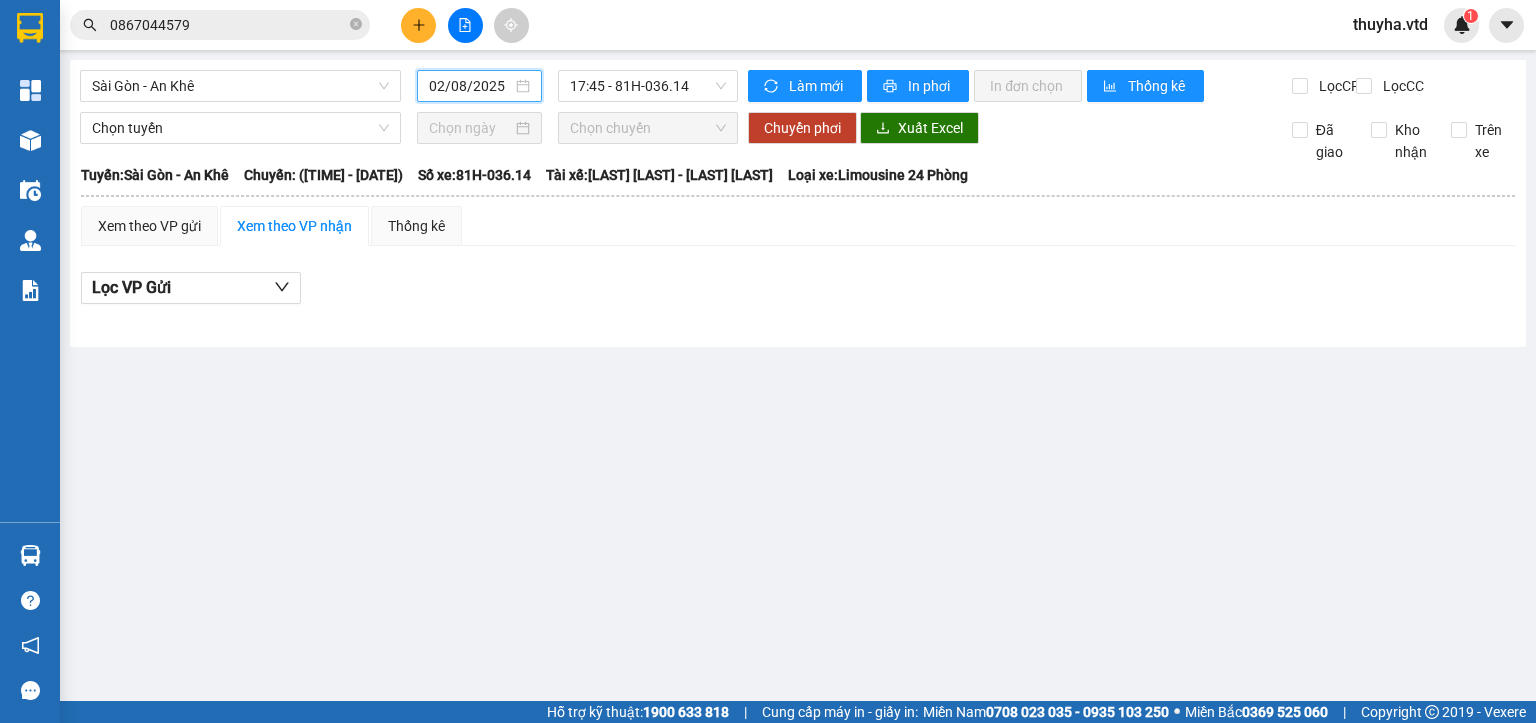 drag, startPoint x: 451, startPoint y: 93, endPoint x: 488, endPoint y: 110, distance: 40.718548 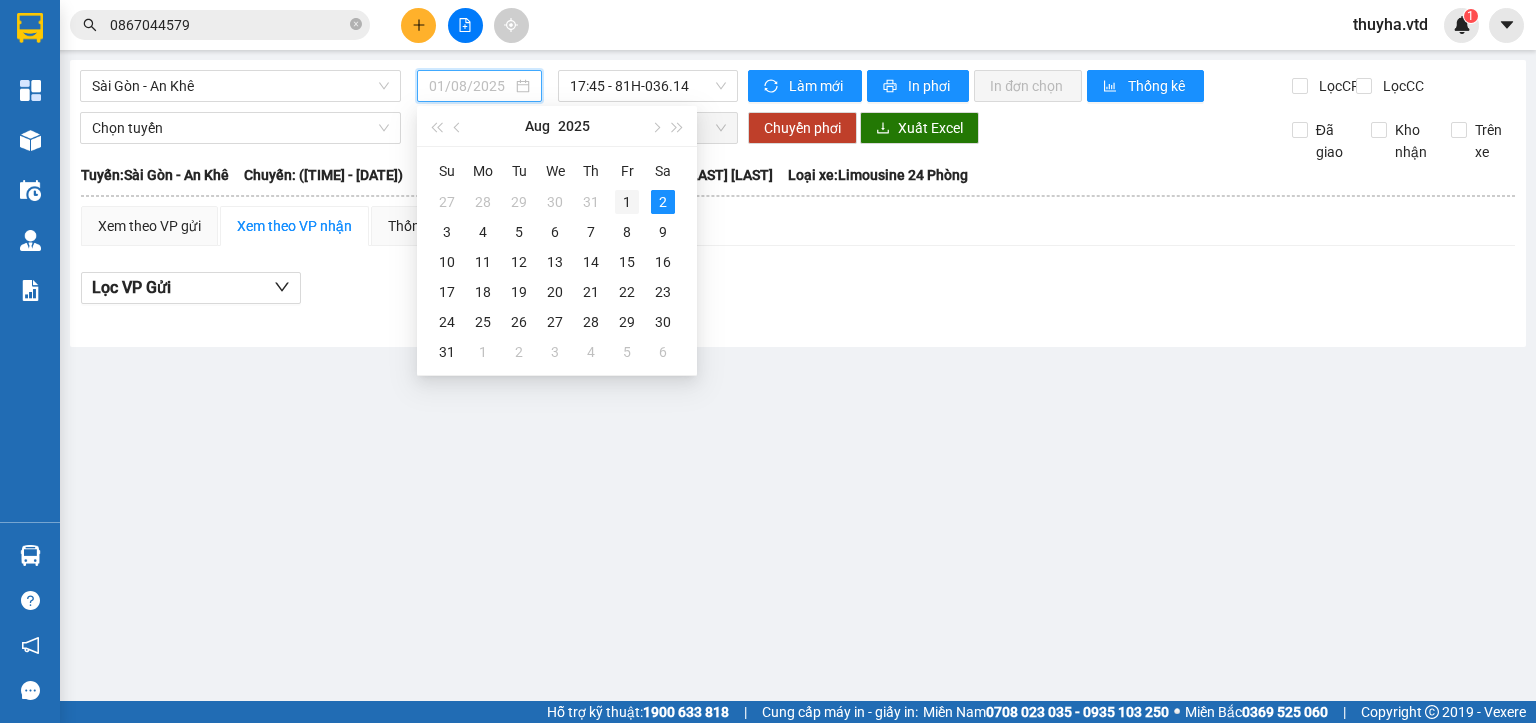 click on "1" at bounding box center (627, 202) 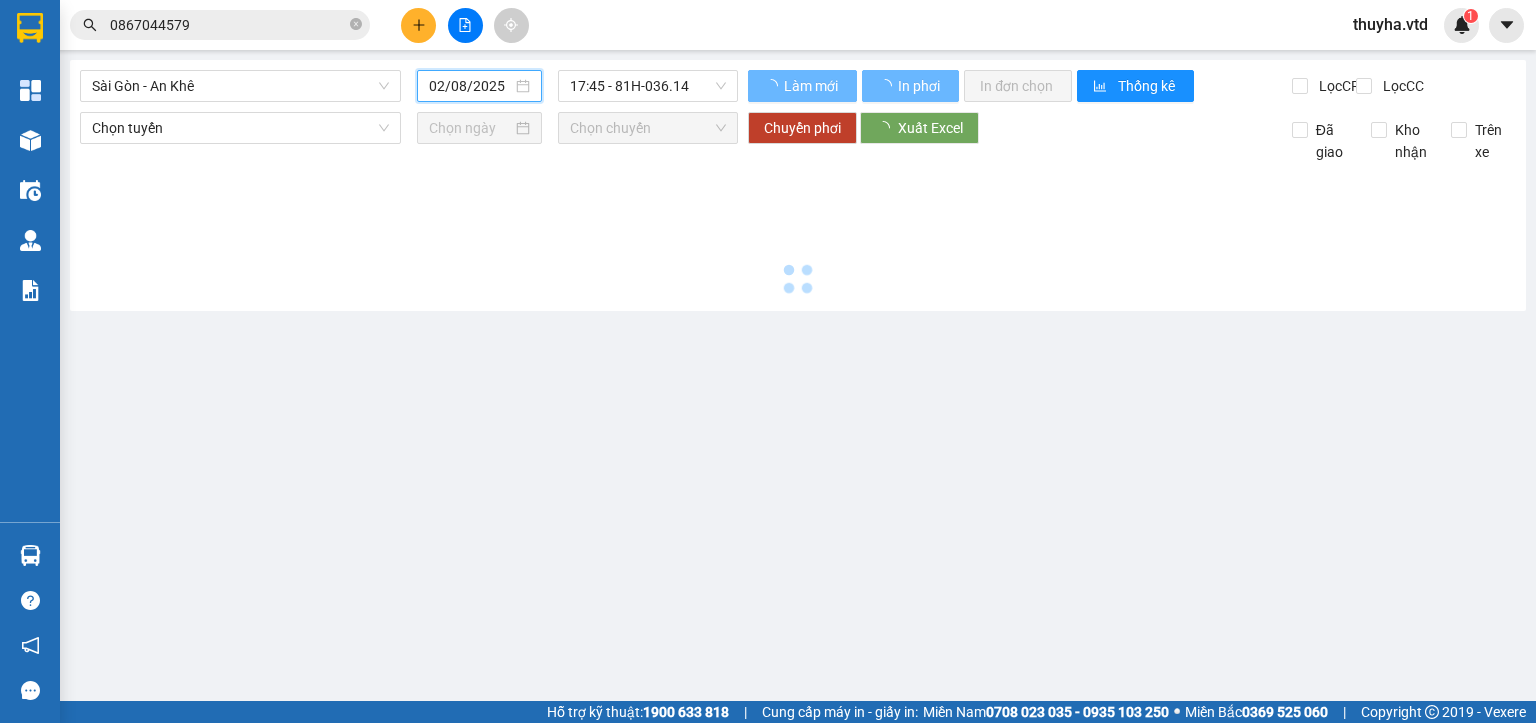 type on "01/08/2025" 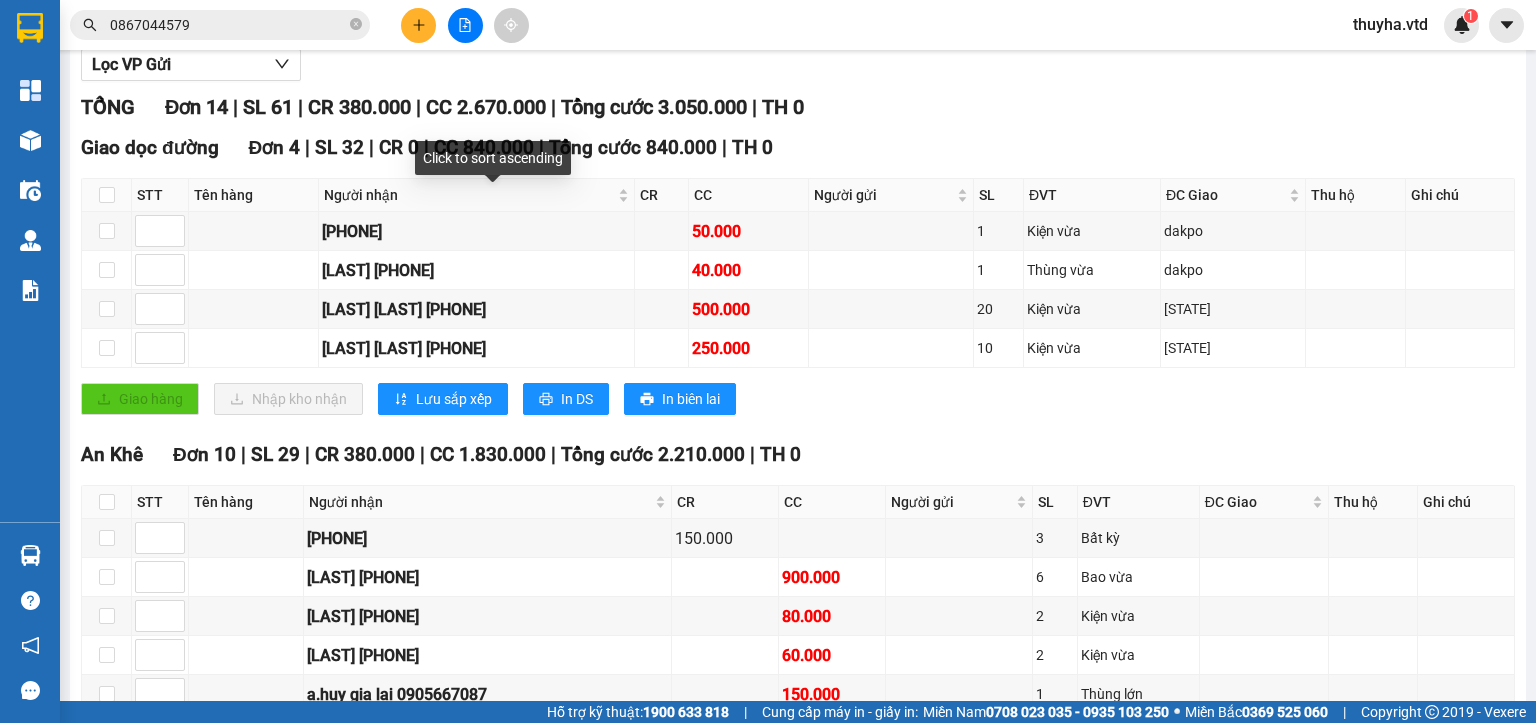 scroll, scrollTop: 0, scrollLeft: 0, axis: both 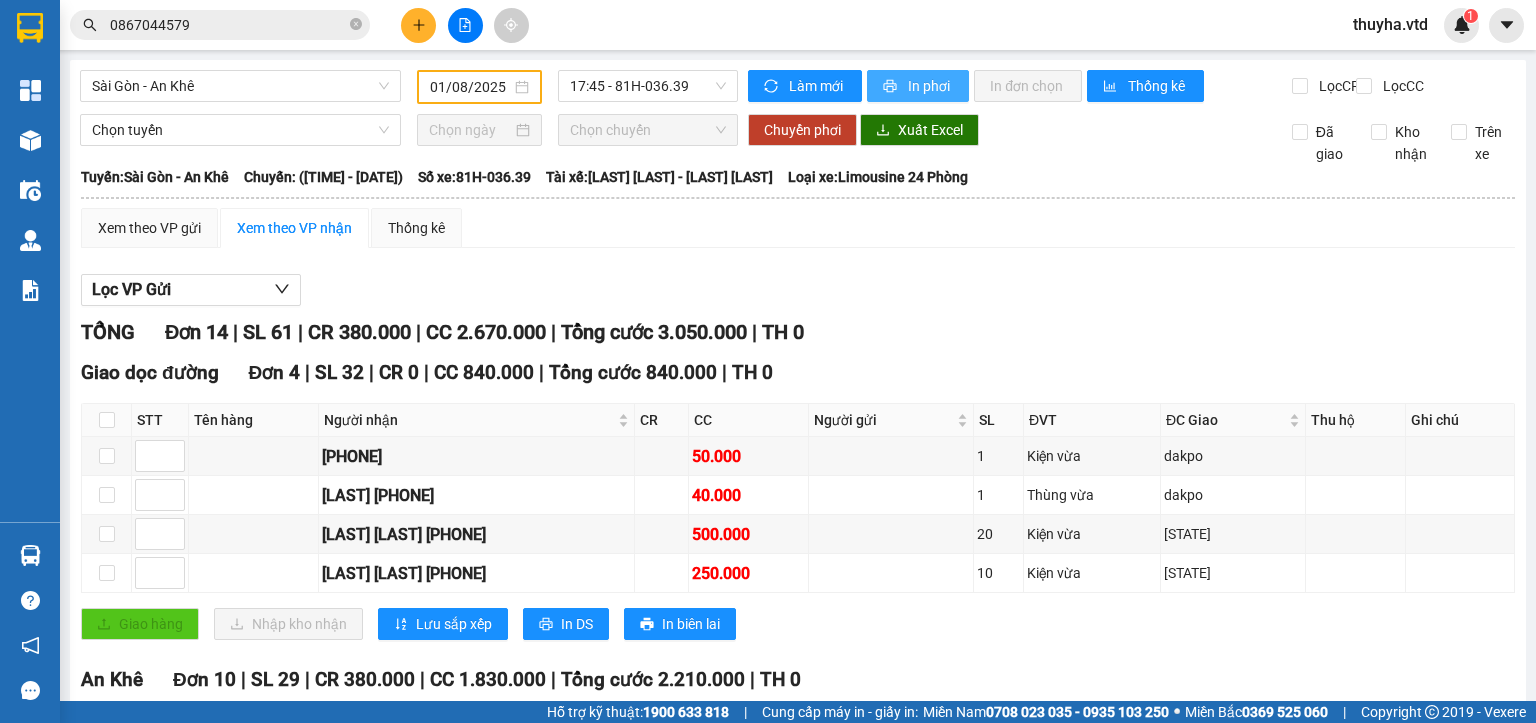 click on "In phơi" at bounding box center (918, 86) 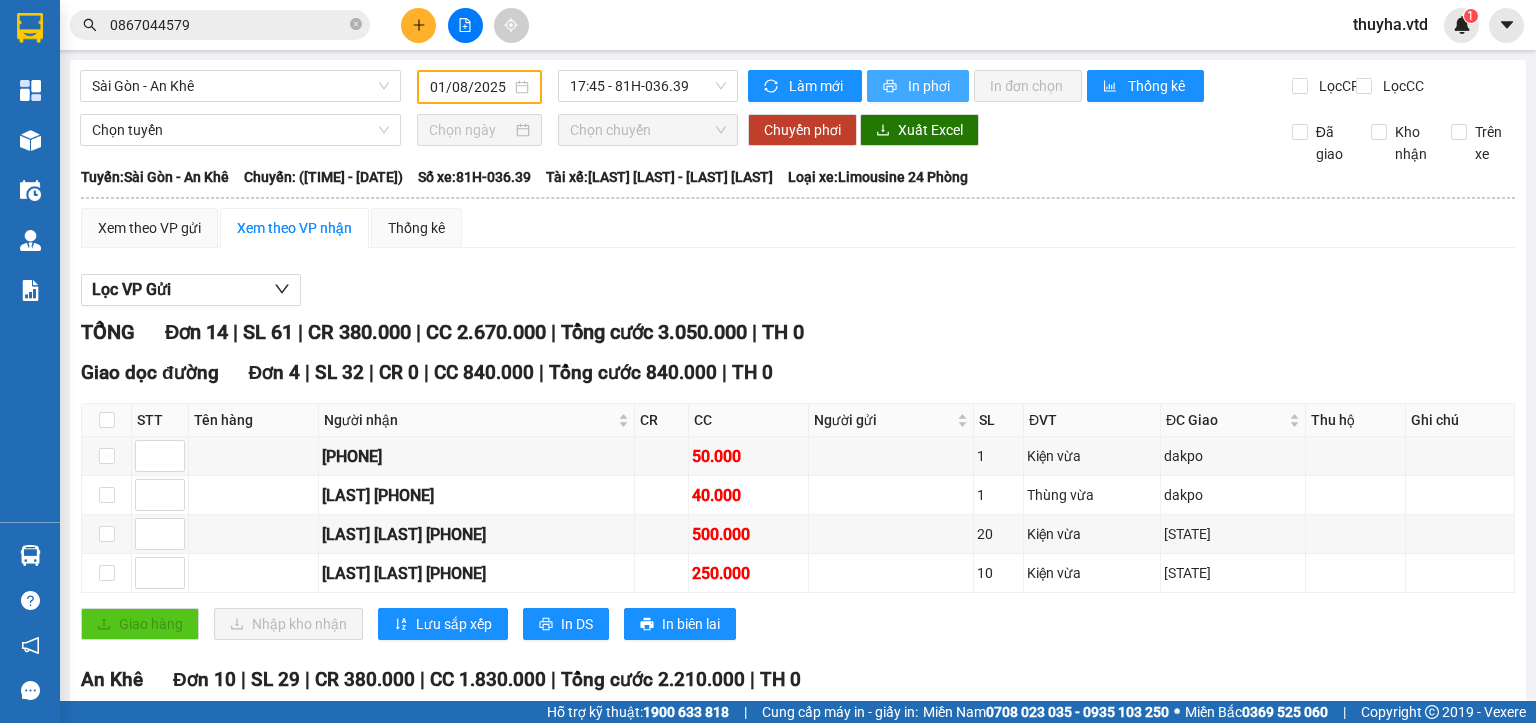 scroll, scrollTop: 0, scrollLeft: 0, axis: both 